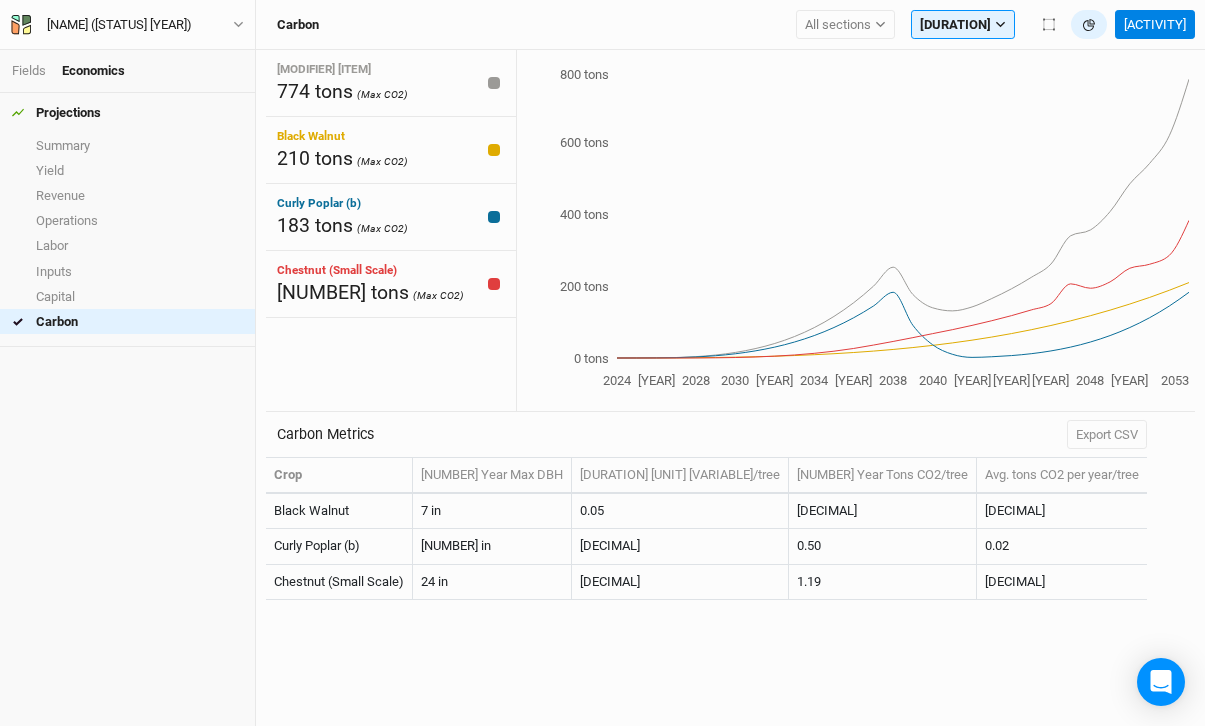 scroll, scrollTop: 0, scrollLeft: 0, axis: both 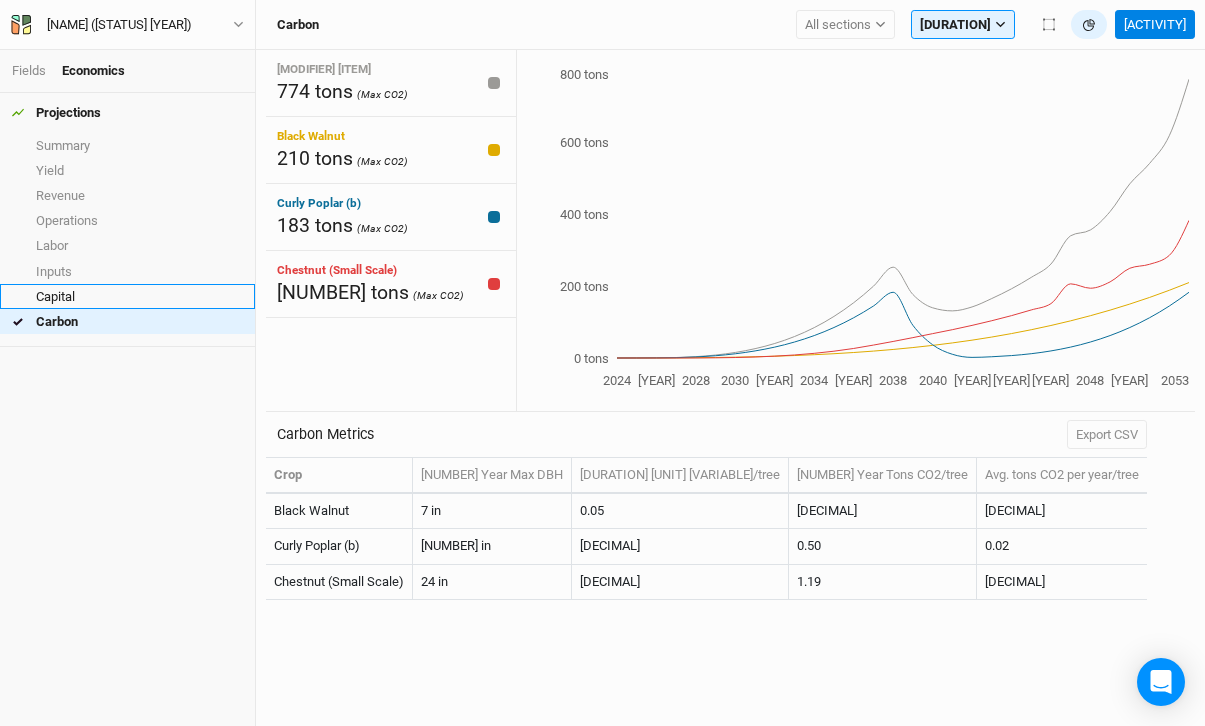 click on "Capital" at bounding box center [127, 296] 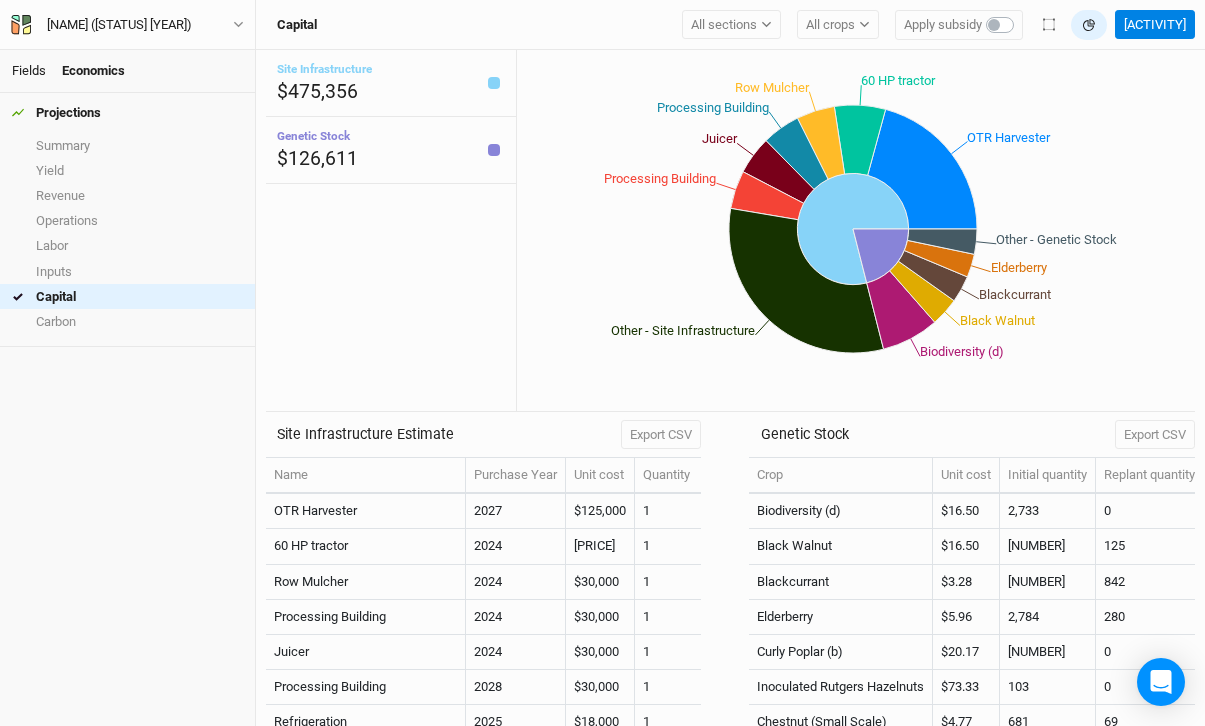 click on "Fields" at bounding box center (29, 70) 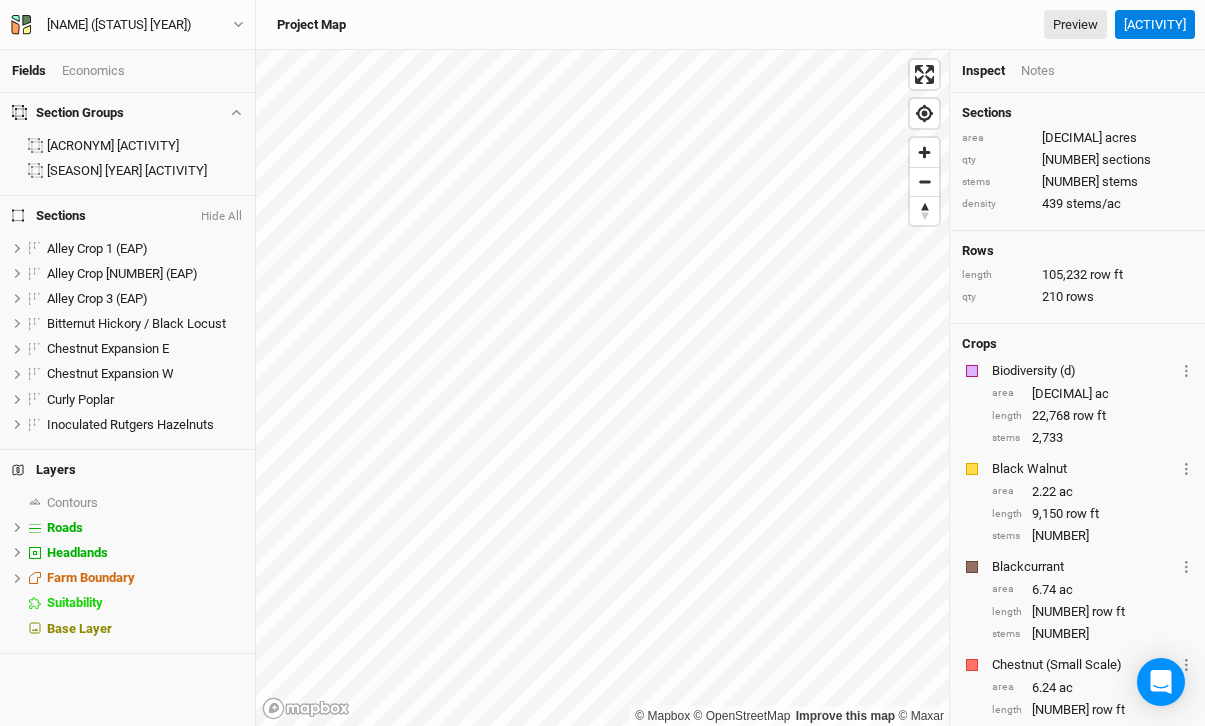 click on "Economics" at bounding box center (93, 71) 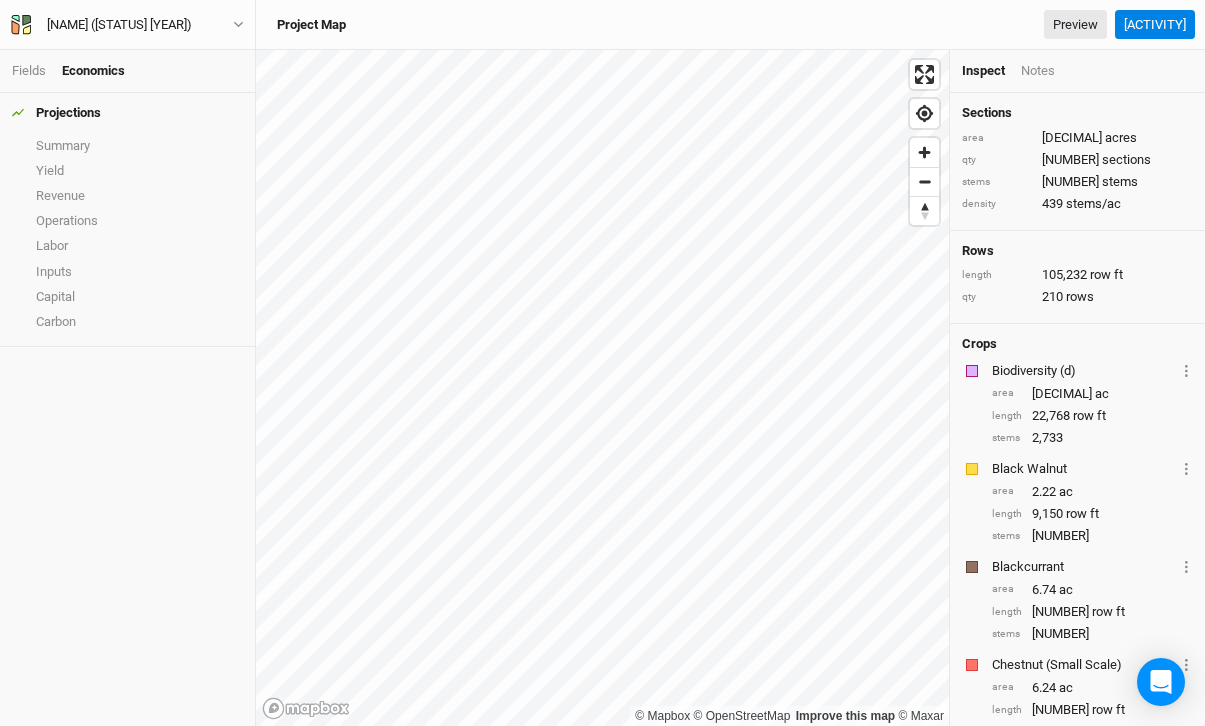 click on "Projections" at bounding box center (127, 113) 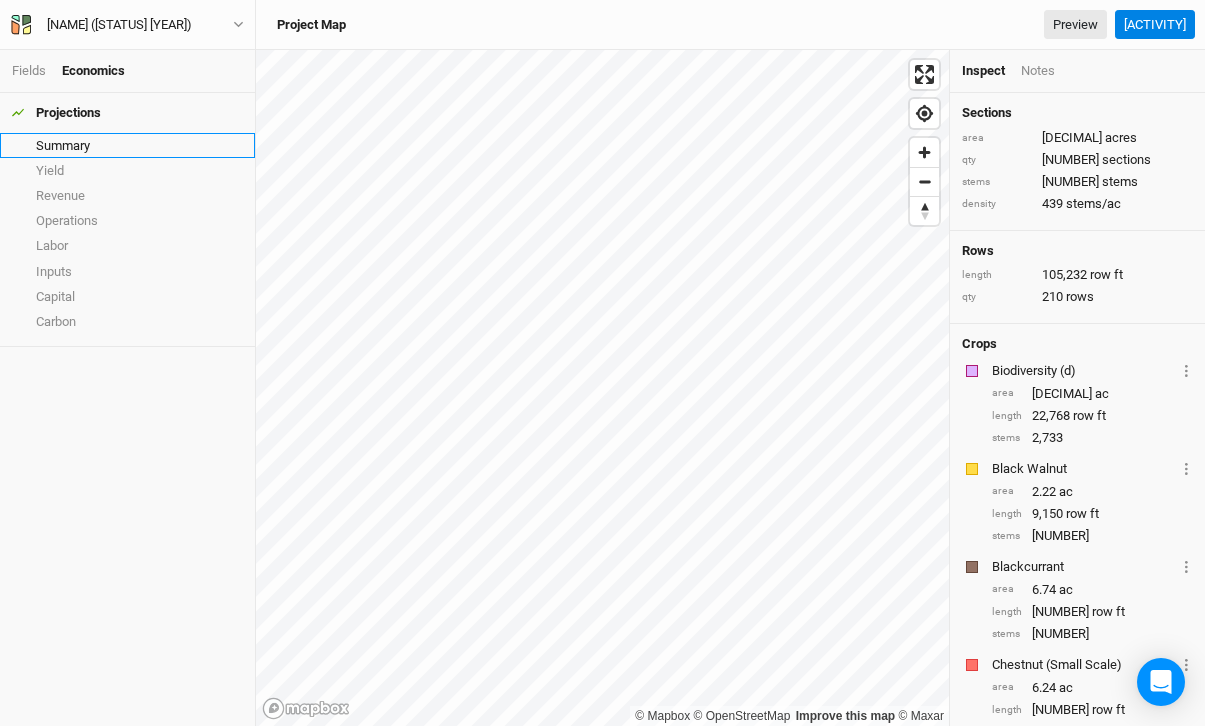 click on "Summary" at bounding box center (127, 145) 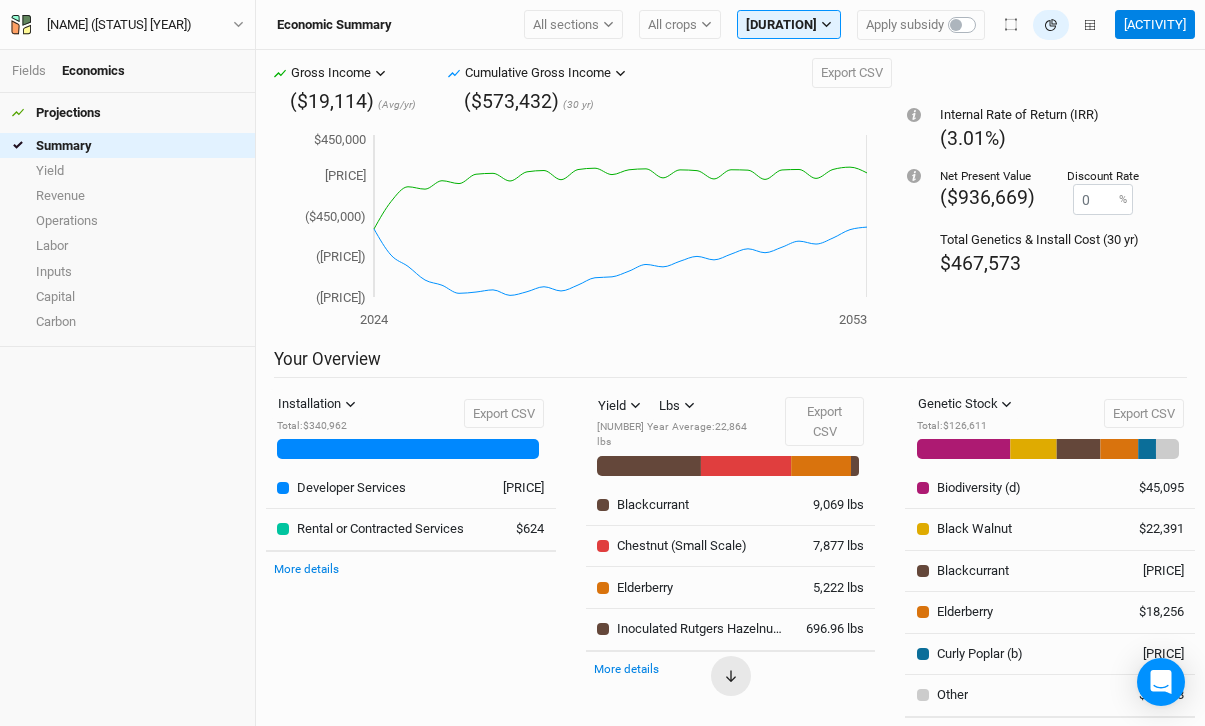 scroll, scrollTop: 111, scrollLeft: 0, axis: vertical 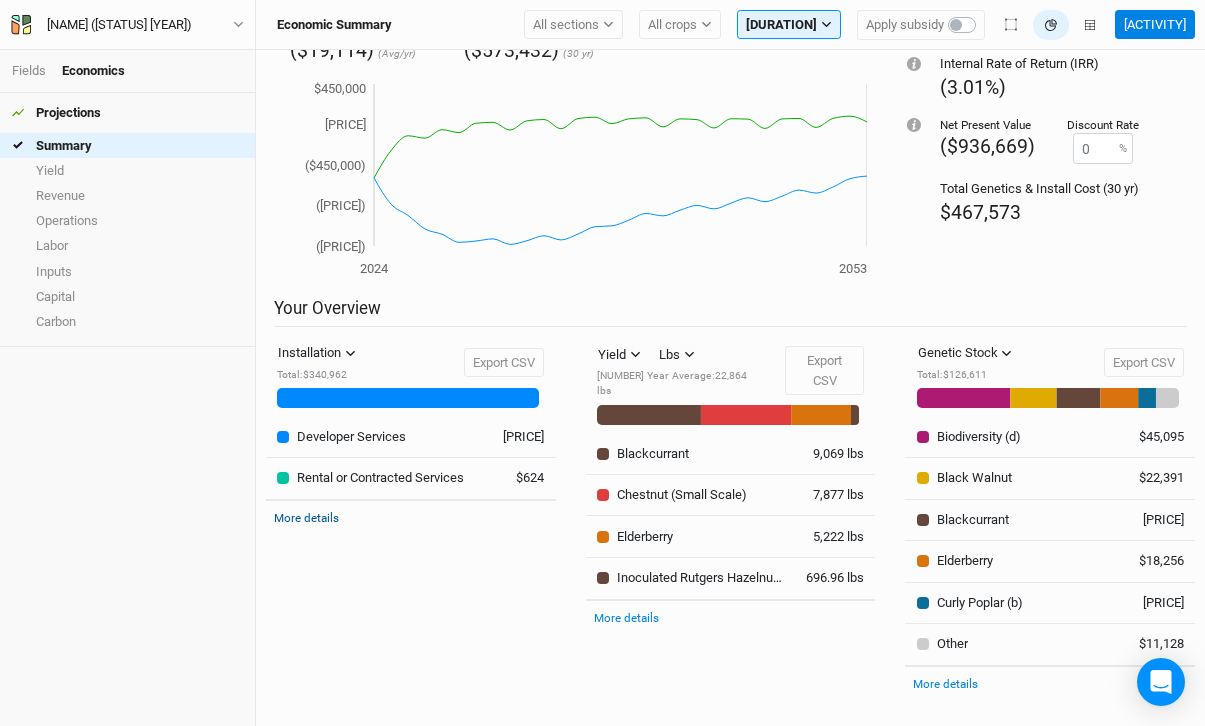 click on "More details" at bounding box center [306, 518] 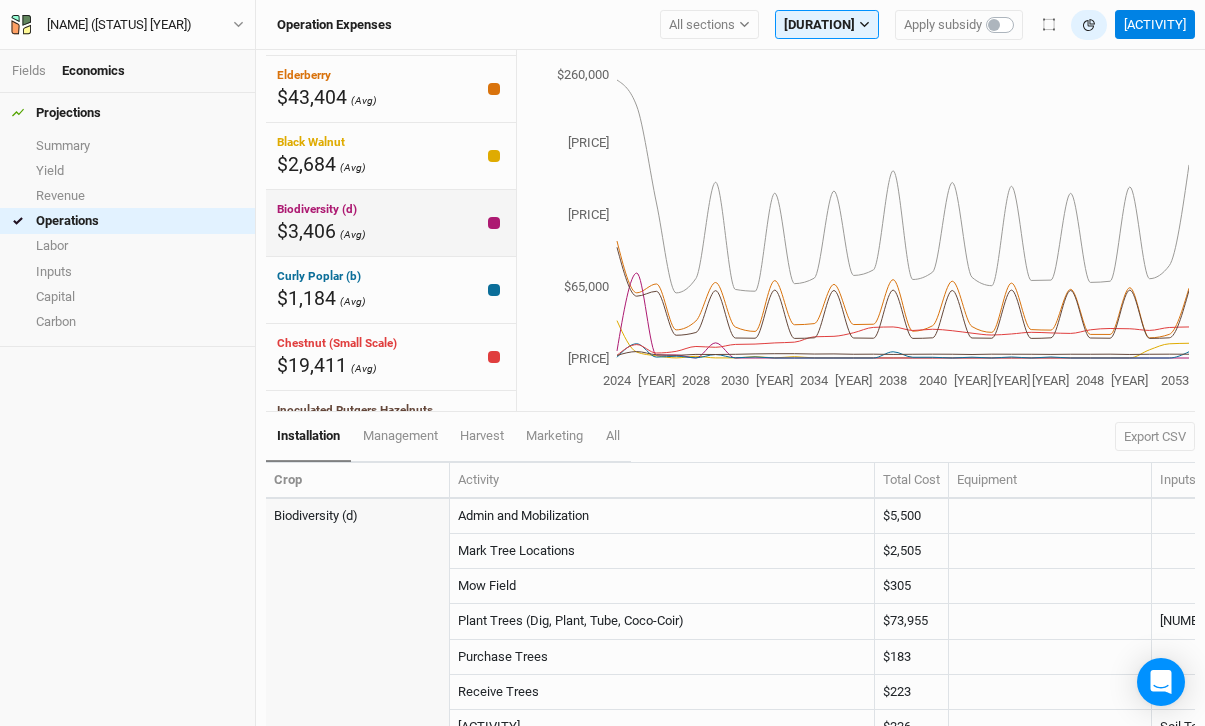 scroll, scrollTop: 0, scrollLeft: 0, axis: both 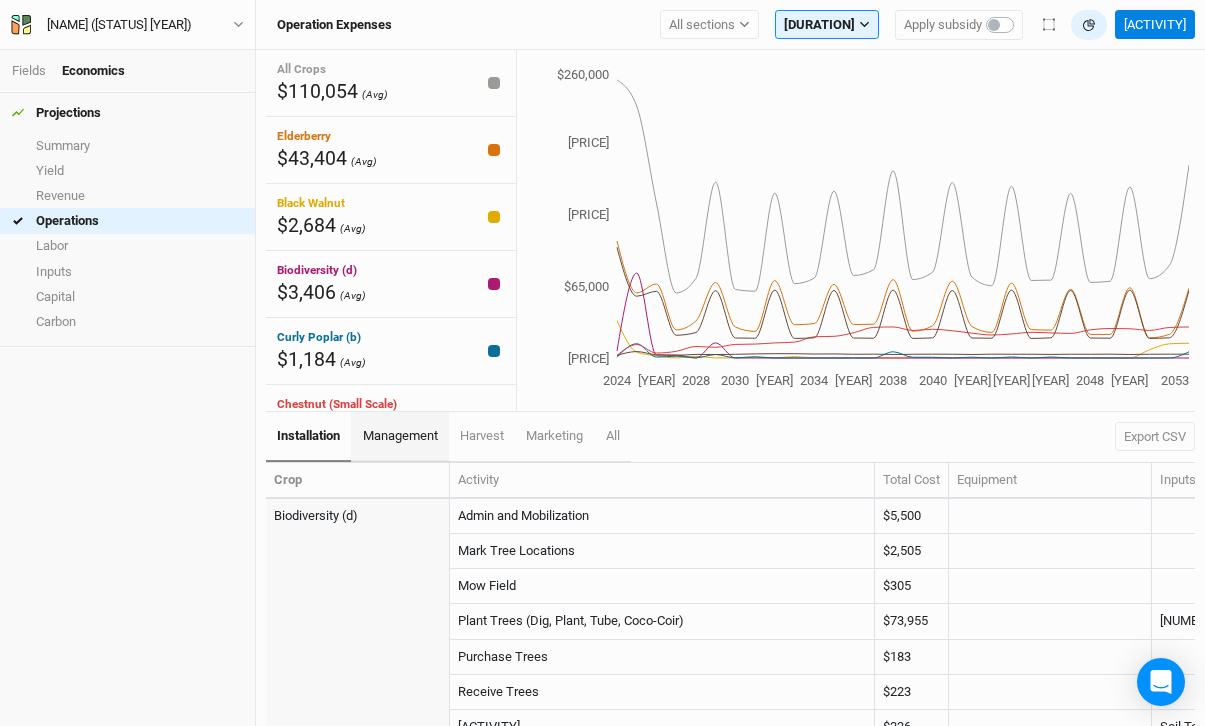 click on "management" at bounding box center [399, 437] 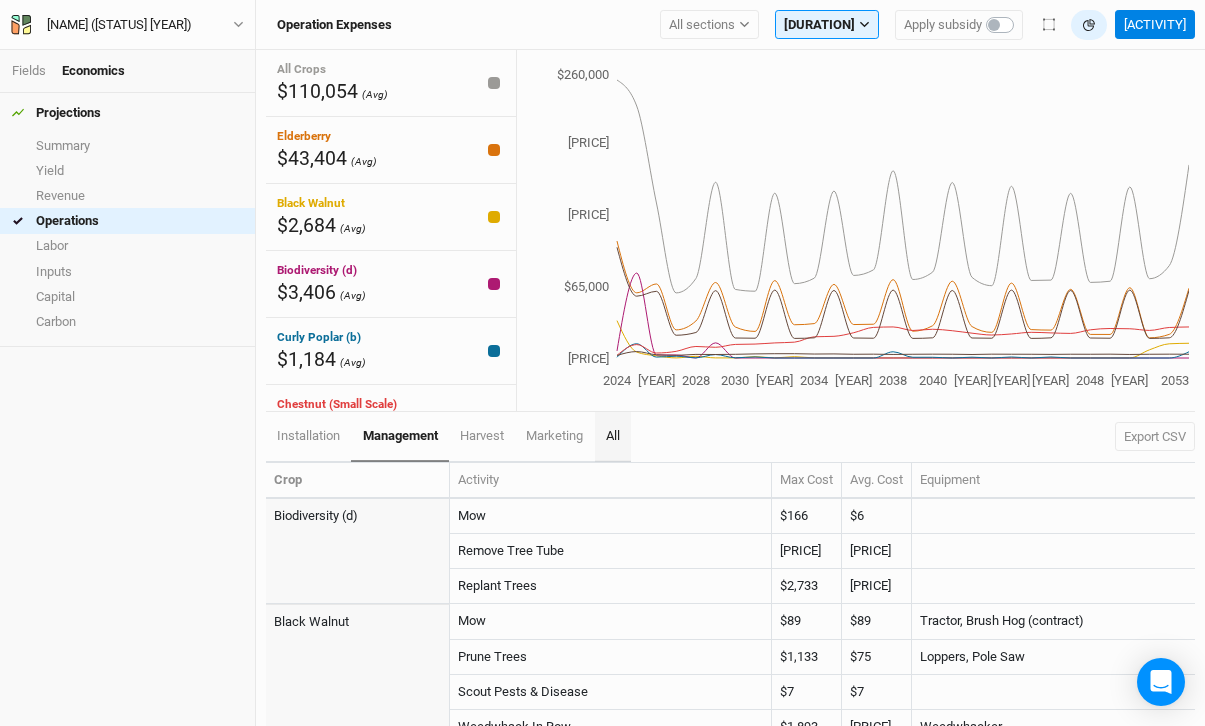 click on "All" at bounding box center [613, 437] 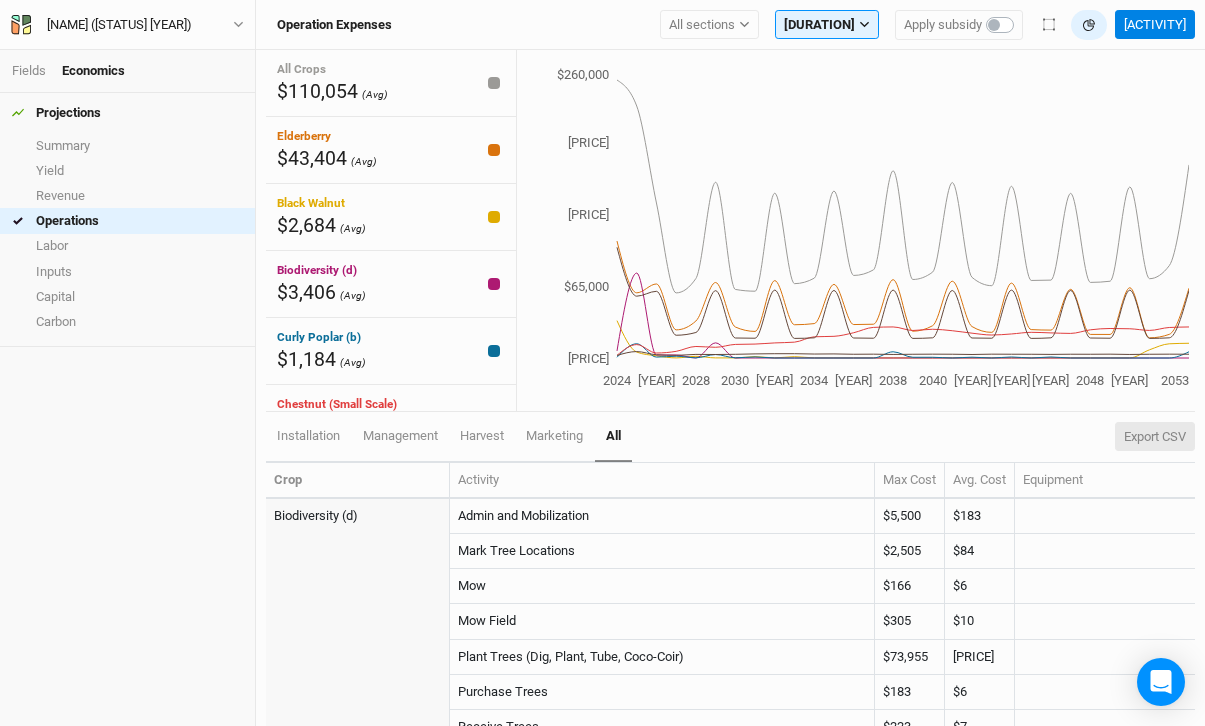 click on "Export CSV" at bounding box center (1155, 437) 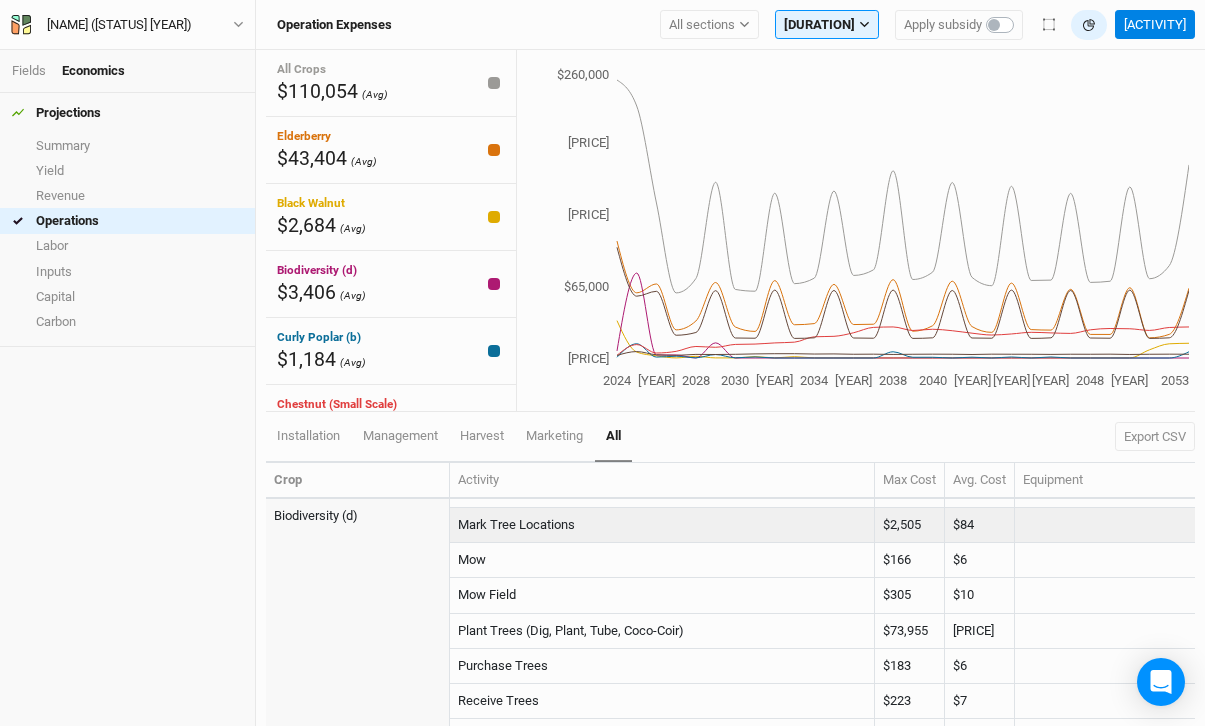 scroll, scrollTop: 38, scrollLeft: 0, axis: vertical 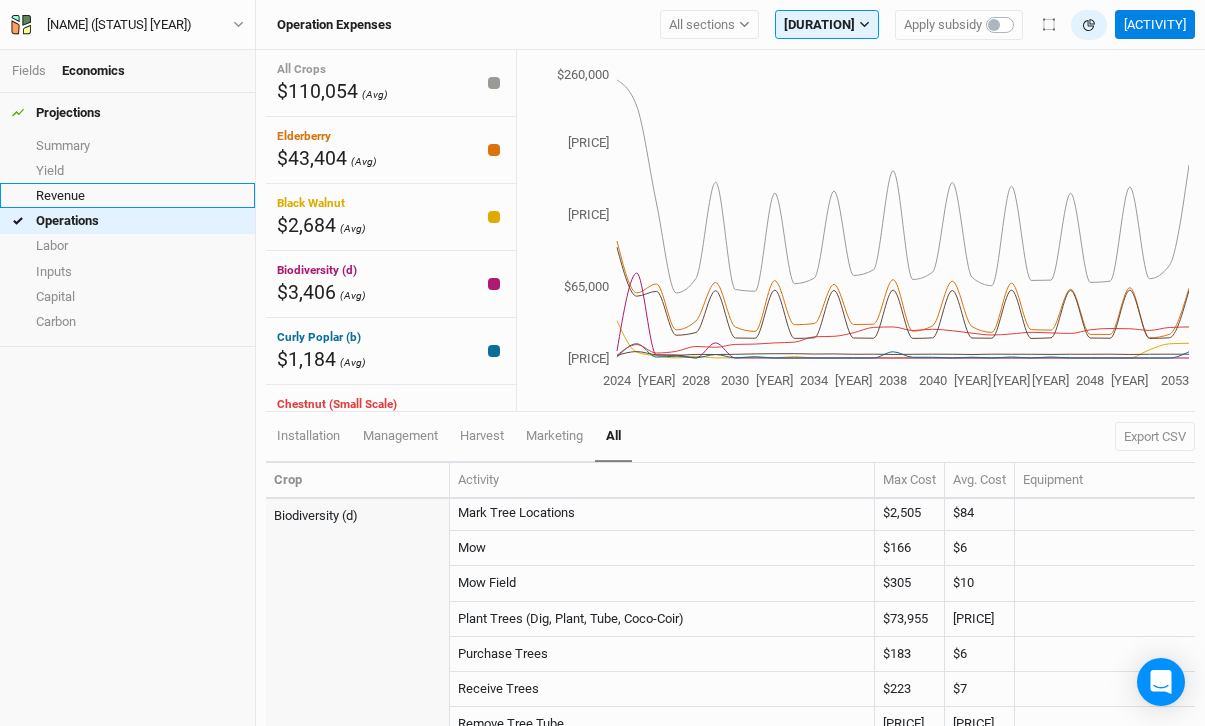 click on "Revenue" at bounding box center (127, 195) 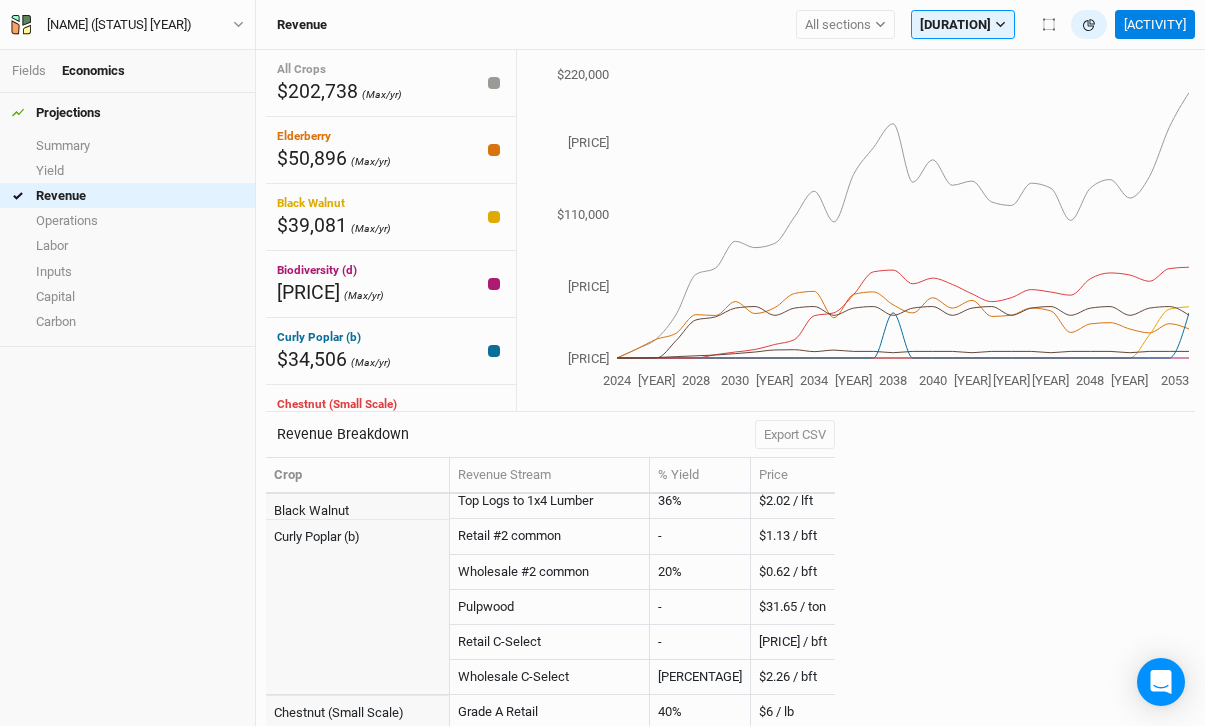 scroll, scrollTop: 0, scrollLeft: 0, axis: both 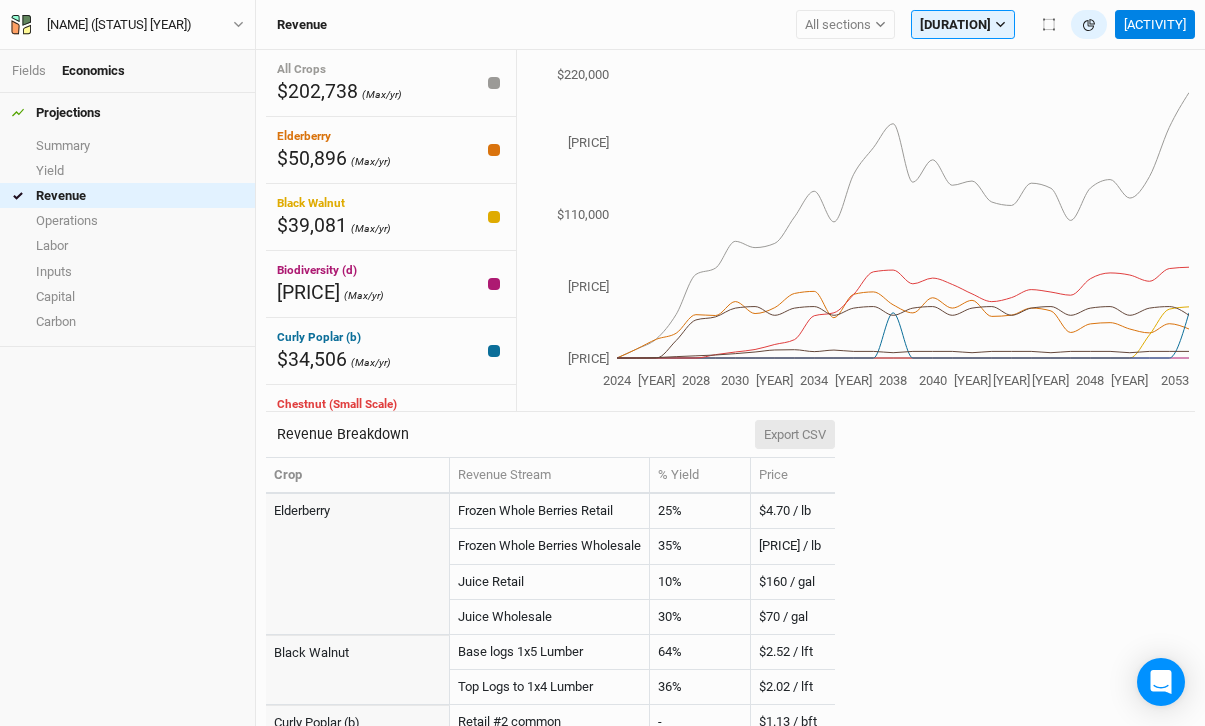 click on "Export CSV" at bounding box center [795, 435] 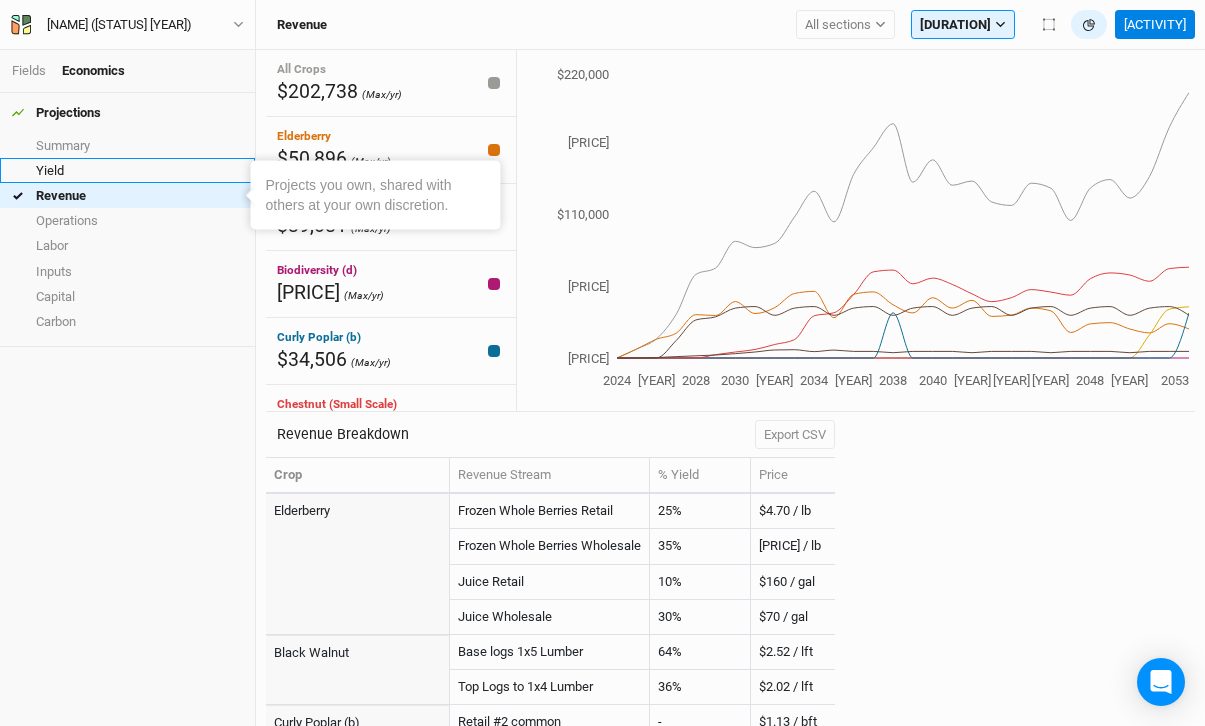 click on "Yield" at bounding box center (127, 170) 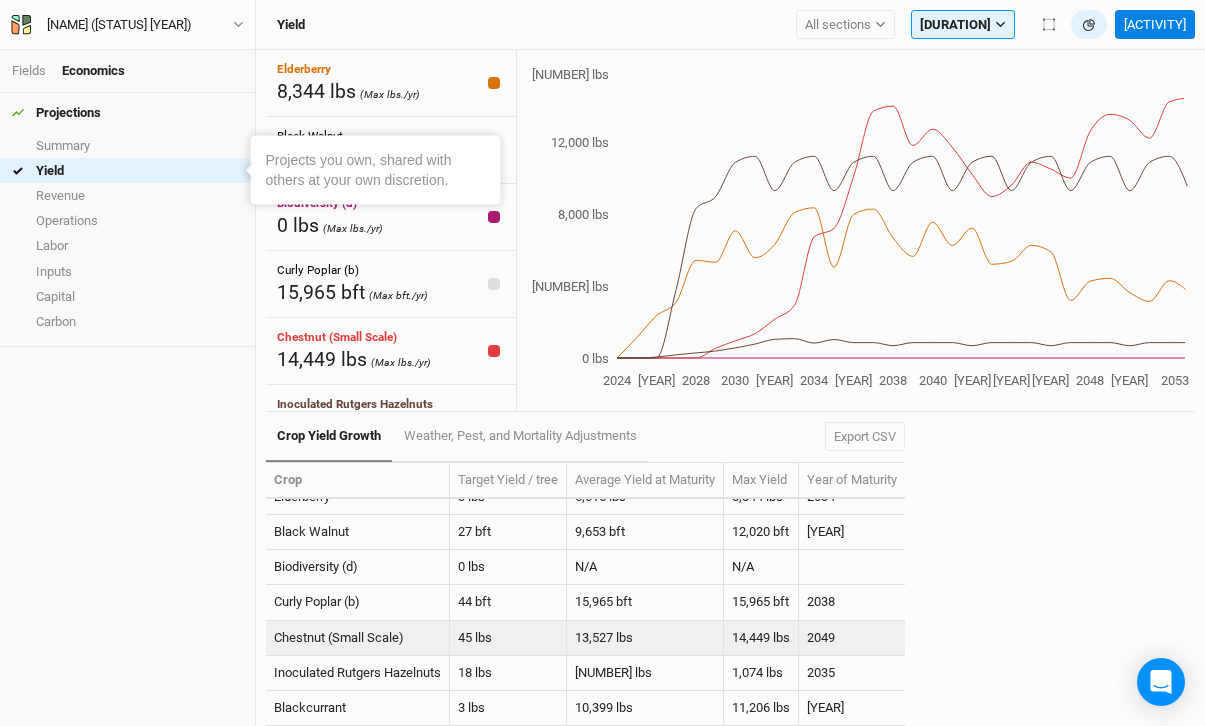 scroll, scrollTop: 0, scrollLeft: 0, axis: both 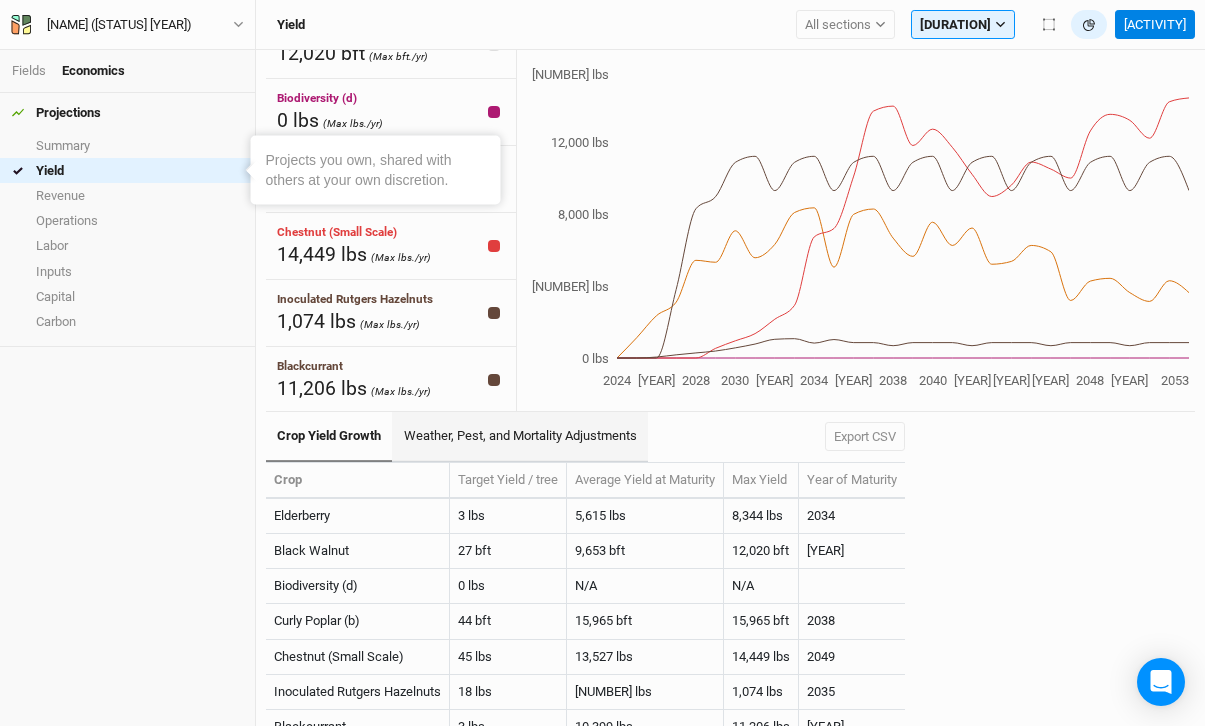 click on "Weather, Pest, and Mortality Adjustments" at bounding box center [519, 437] 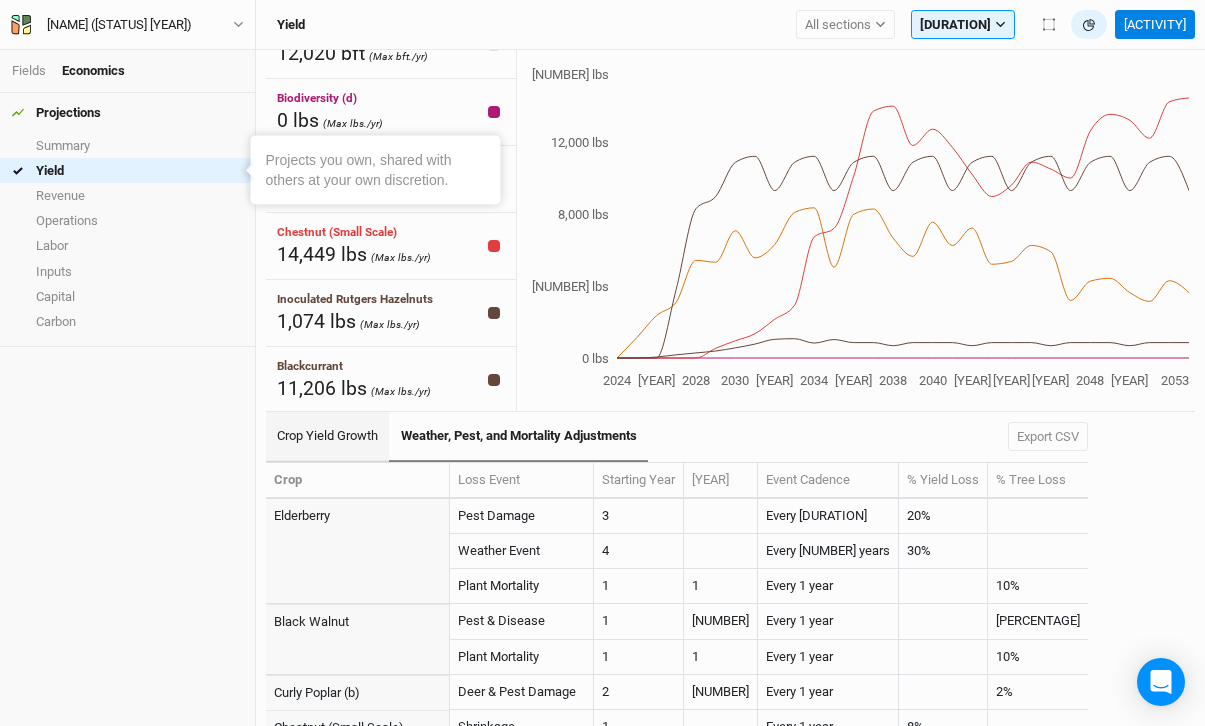click on "Crop Yield Growth" at bounding box center [327, 437] 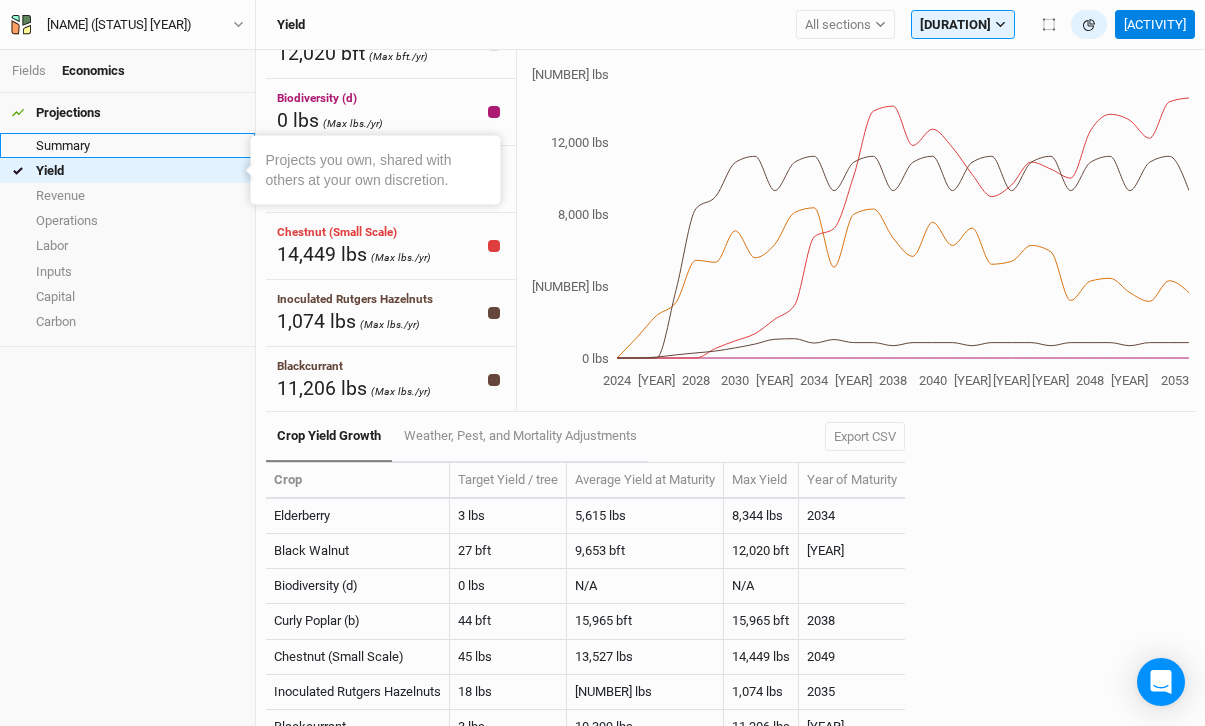 click on "Summary" at bounding box center (127, 145) 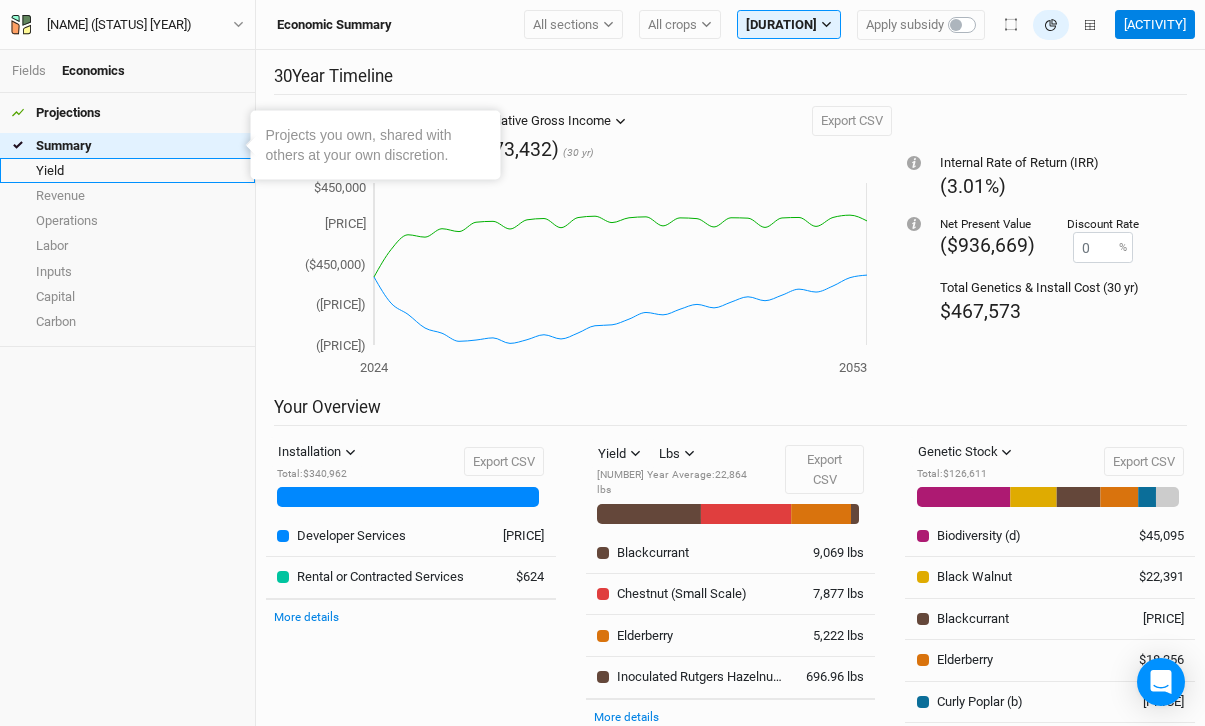 click on "Yield" at bounding box center (127, 170) 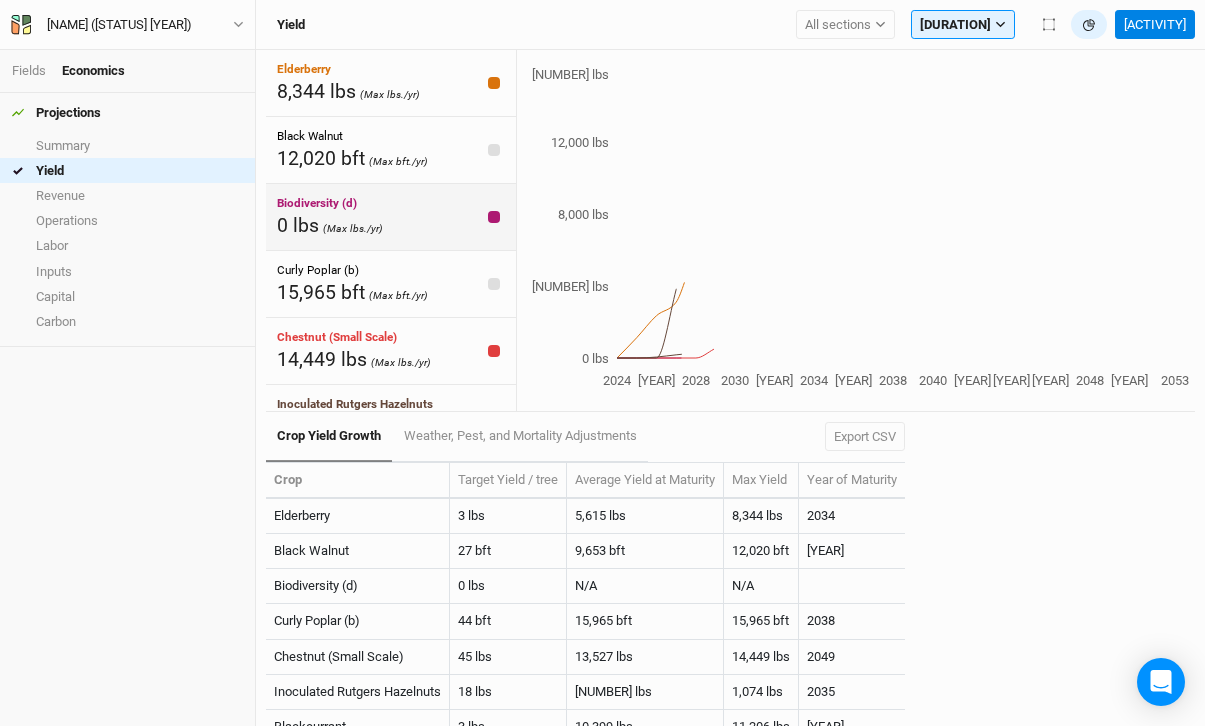 scroll, scrollTop: 105, scrollLeft: 0, axis: vertical 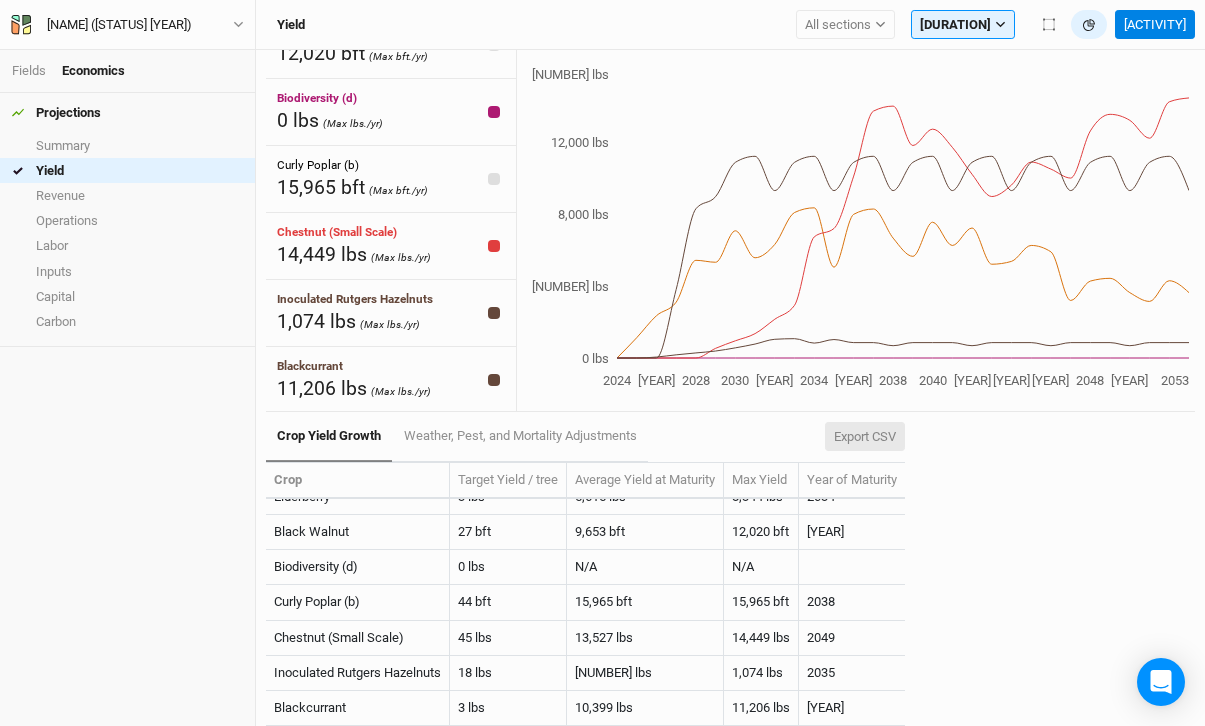 click on "Export CSV" at bounding box center [865, 437] 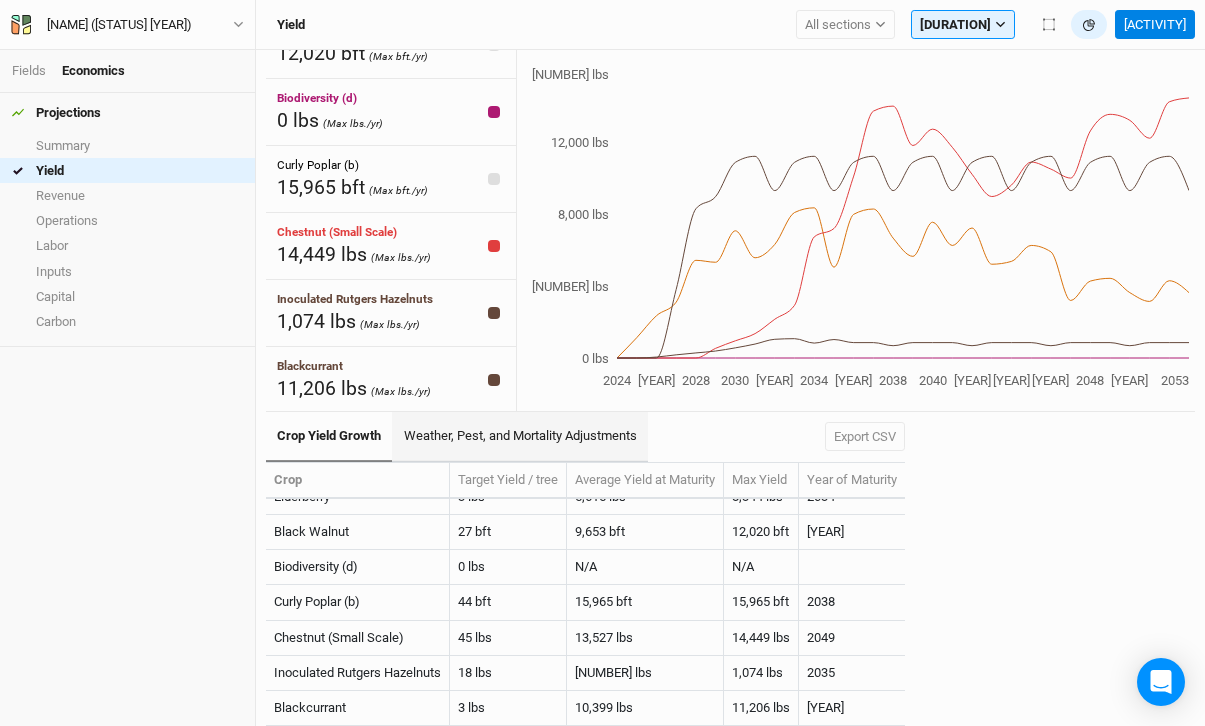 click on "Weather, Pest, and Mortality Adjustments" at bounding box center (519, 437) 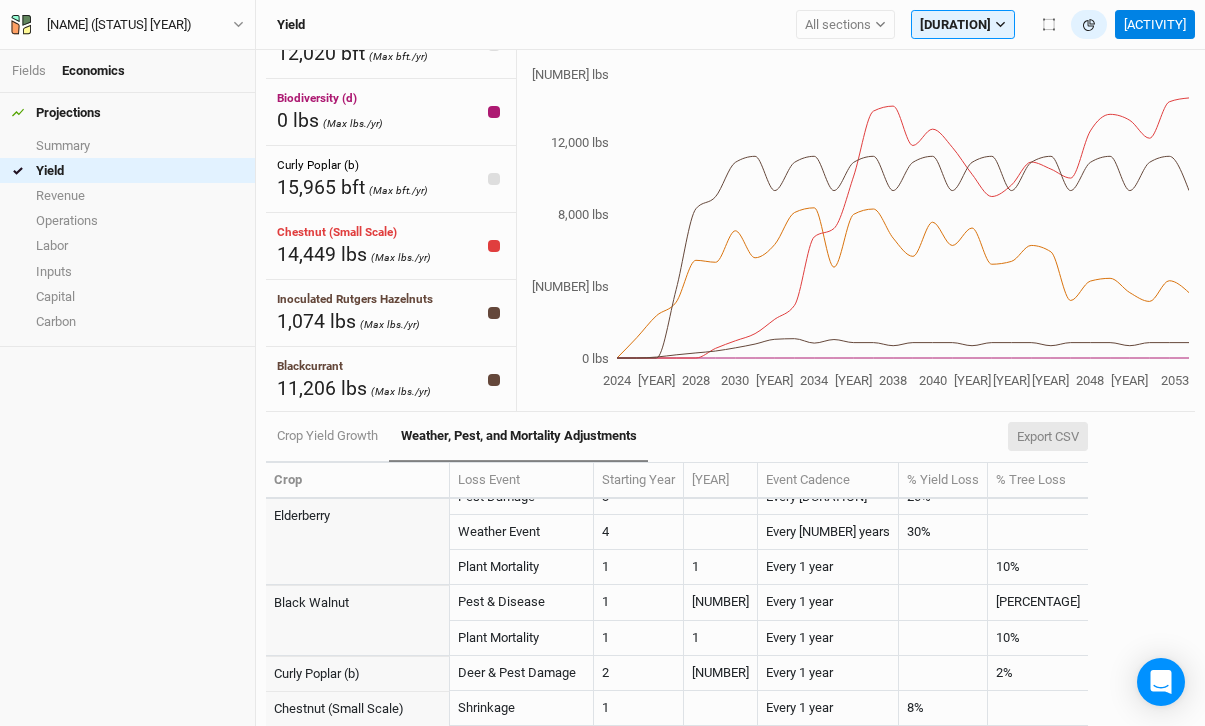 click on "Export CSV" at bounding box center (1048, 437) 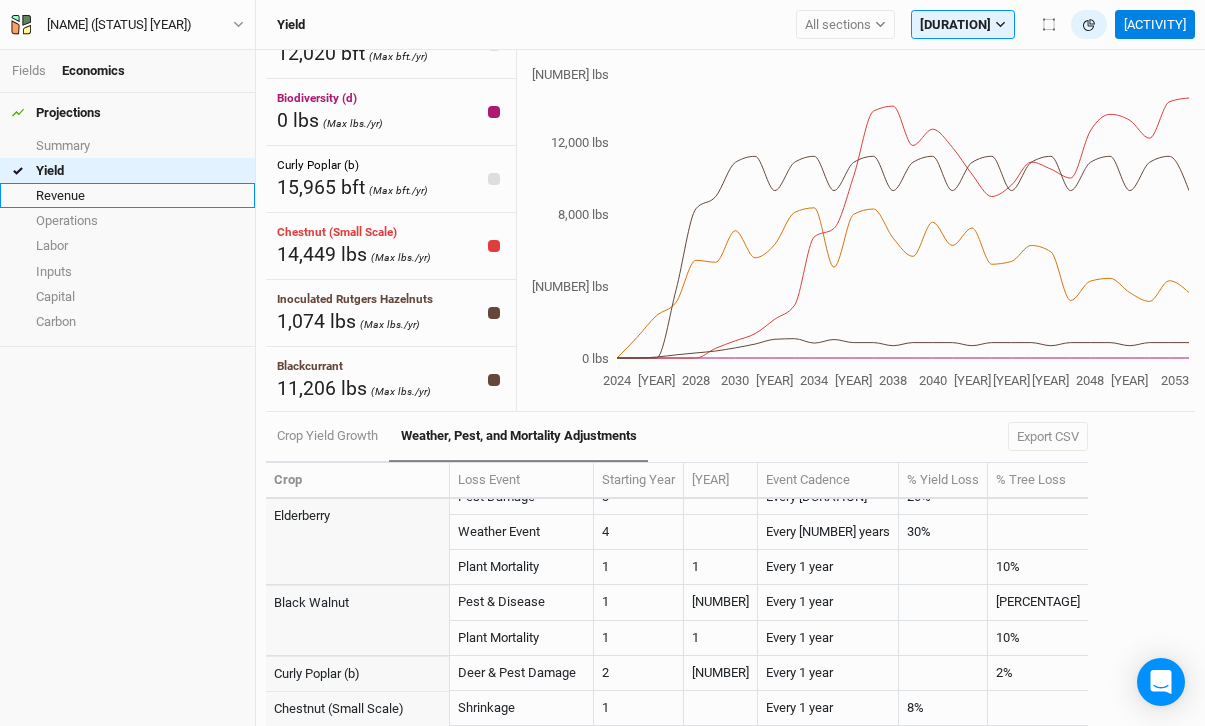 click on "Revenue" at bounding box center [127, 195] 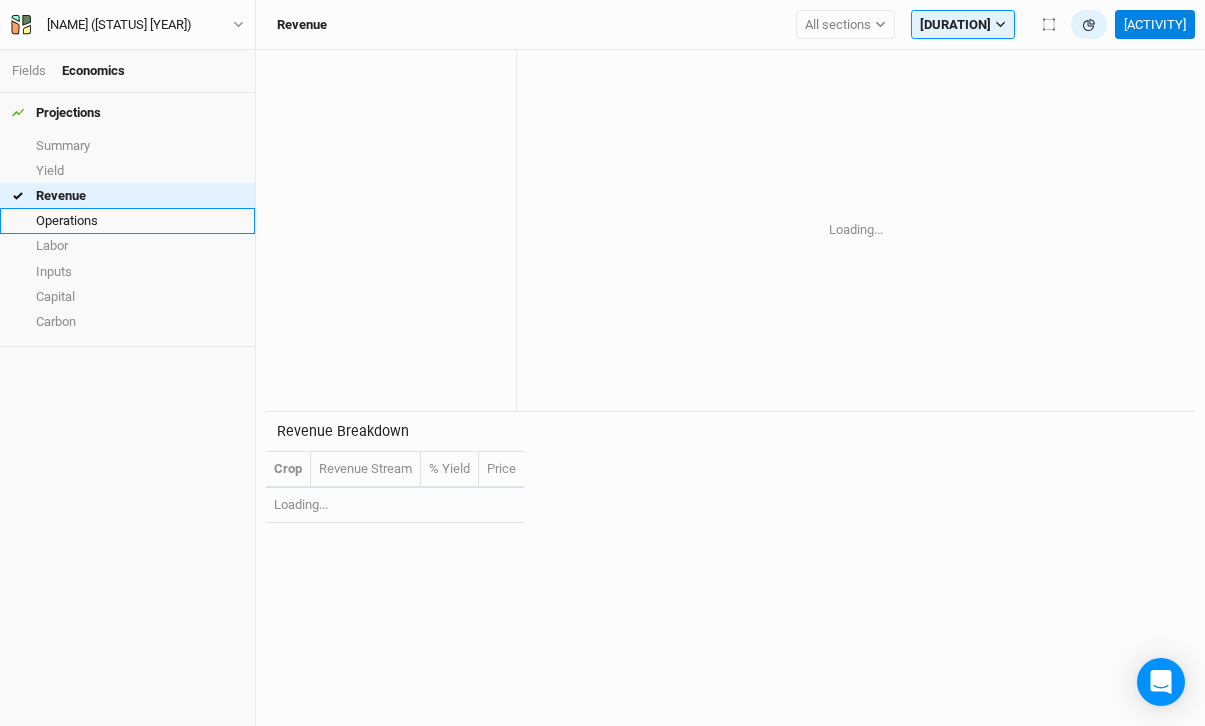 click on "Operations" at bounding box center (127, 220) 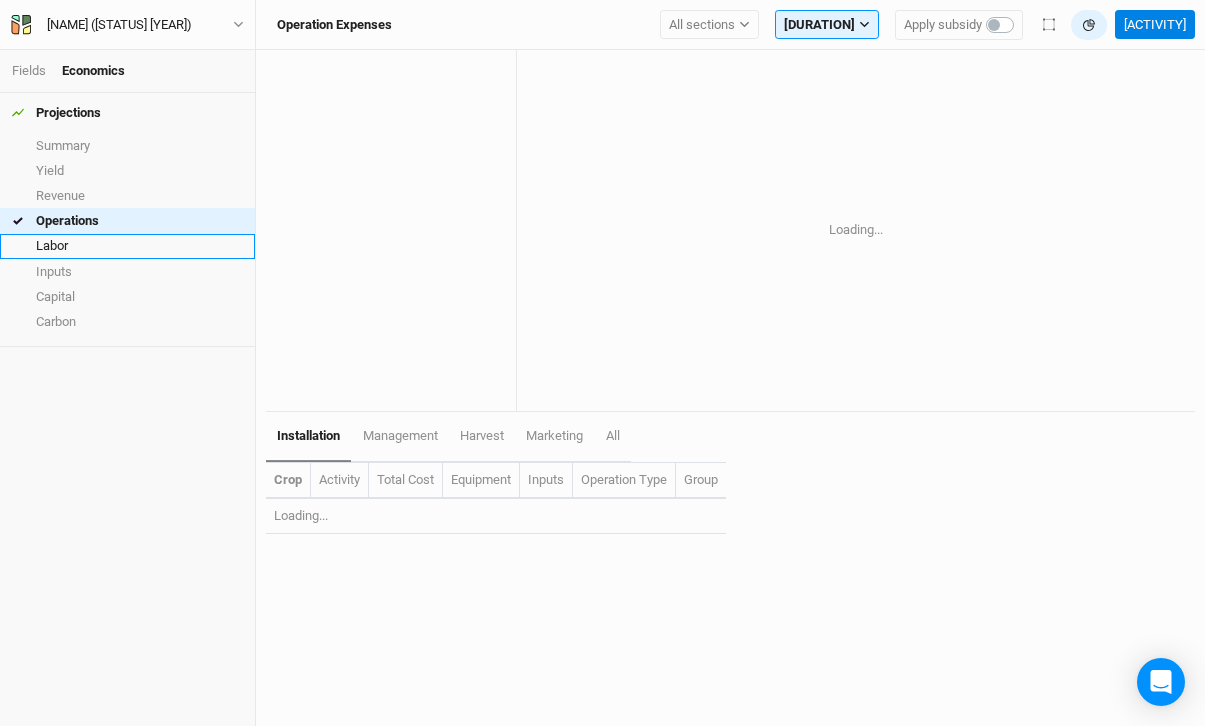 click on "Labor" at bounding box center [127, 246] 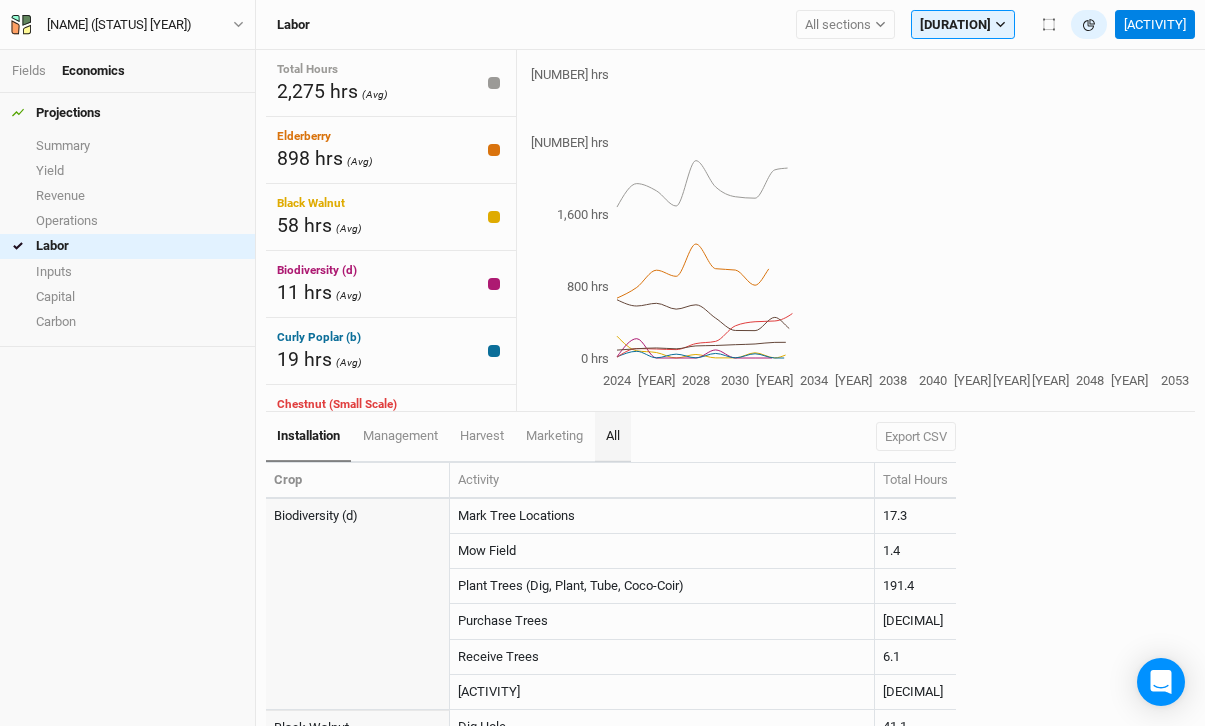 click on "All" at bounding box center [613, 435] 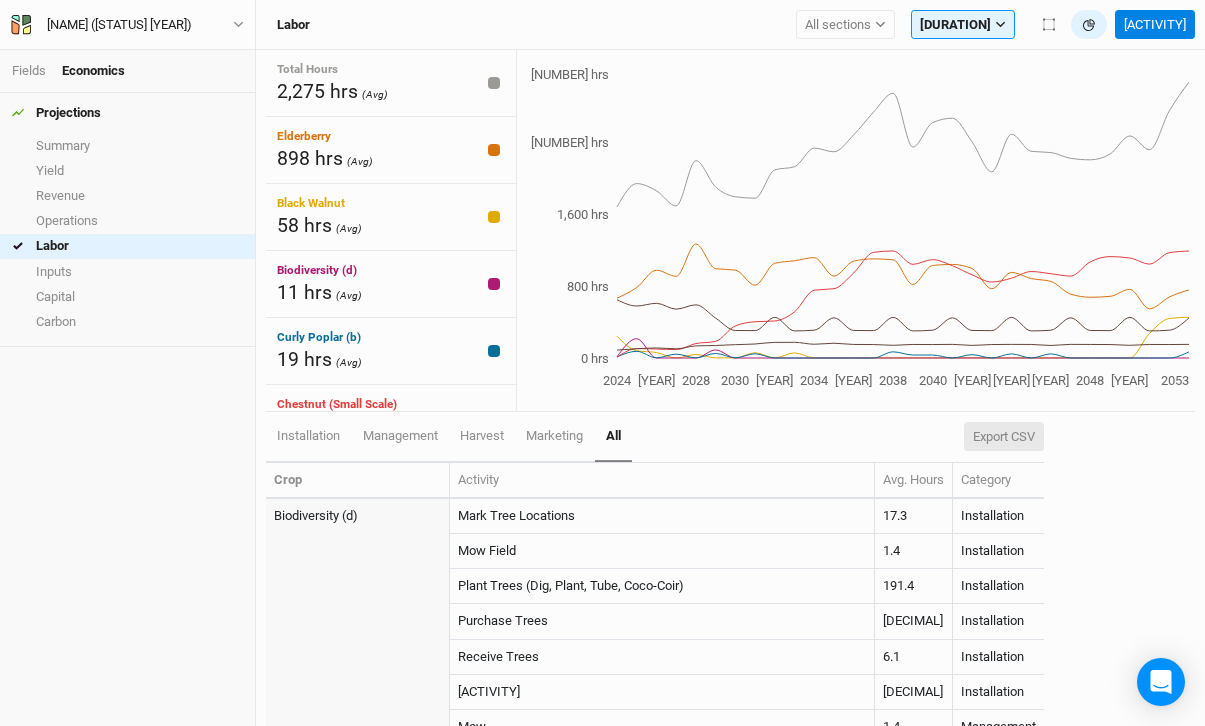 click on "Export CSV" at bounding box center [1004, 437] 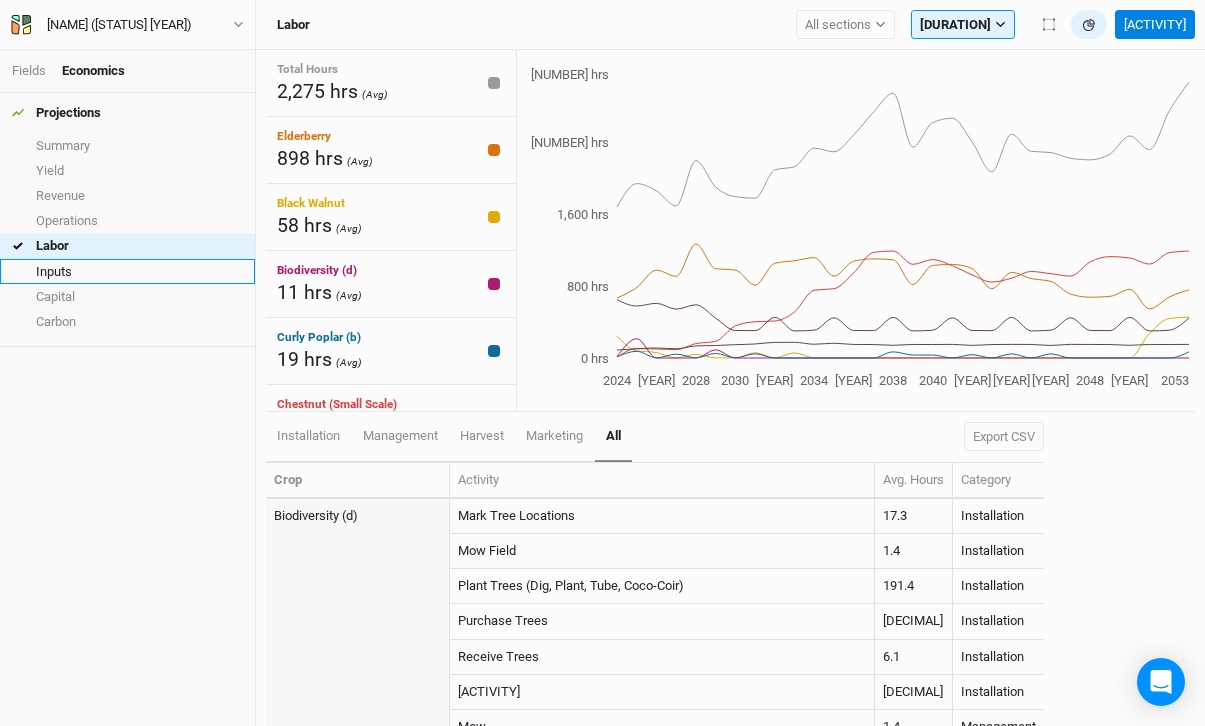 click on "Inputs" at bounding box center [127, 271] 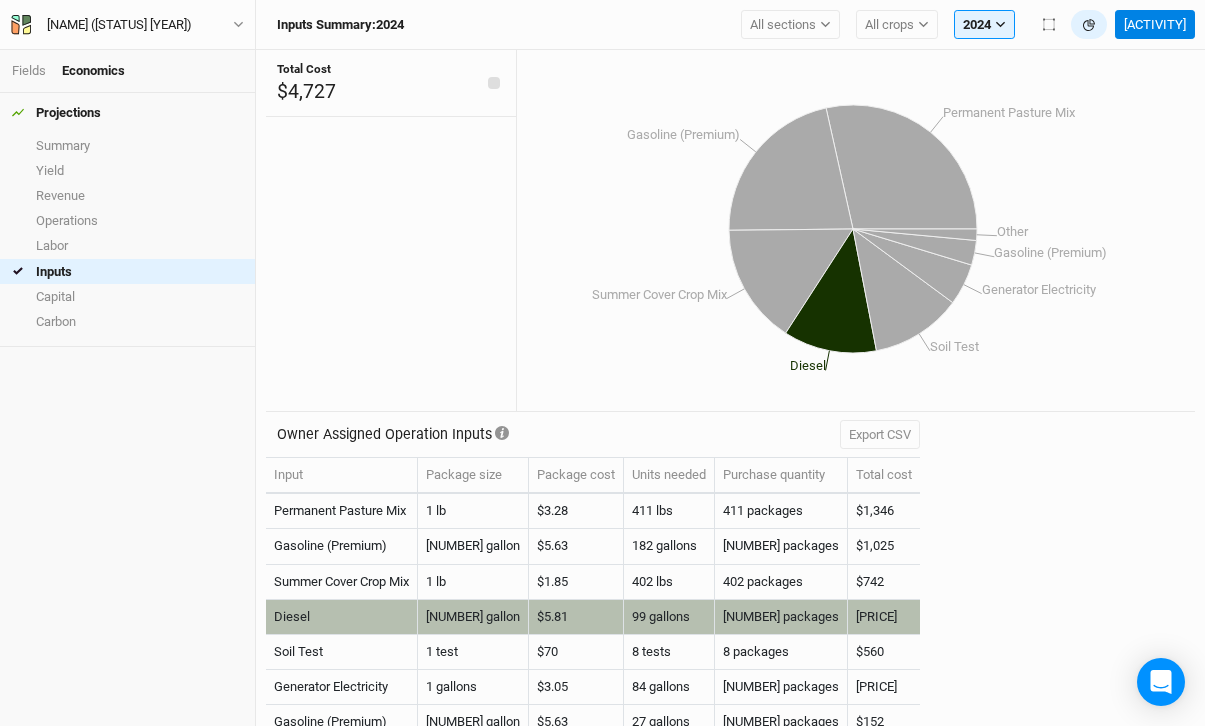 scroll, scrollTop: 50, scrollLeft: 0, axis: vertical 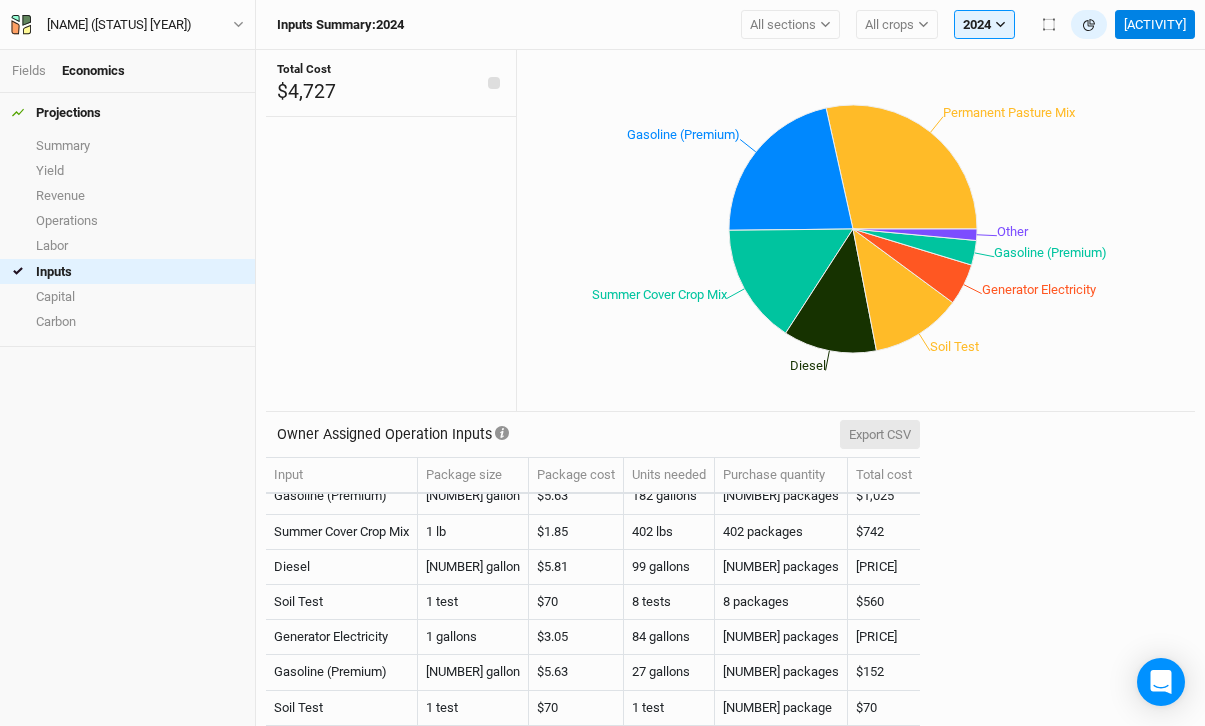 click on "Export CSV" at bounding box center (880, 435) 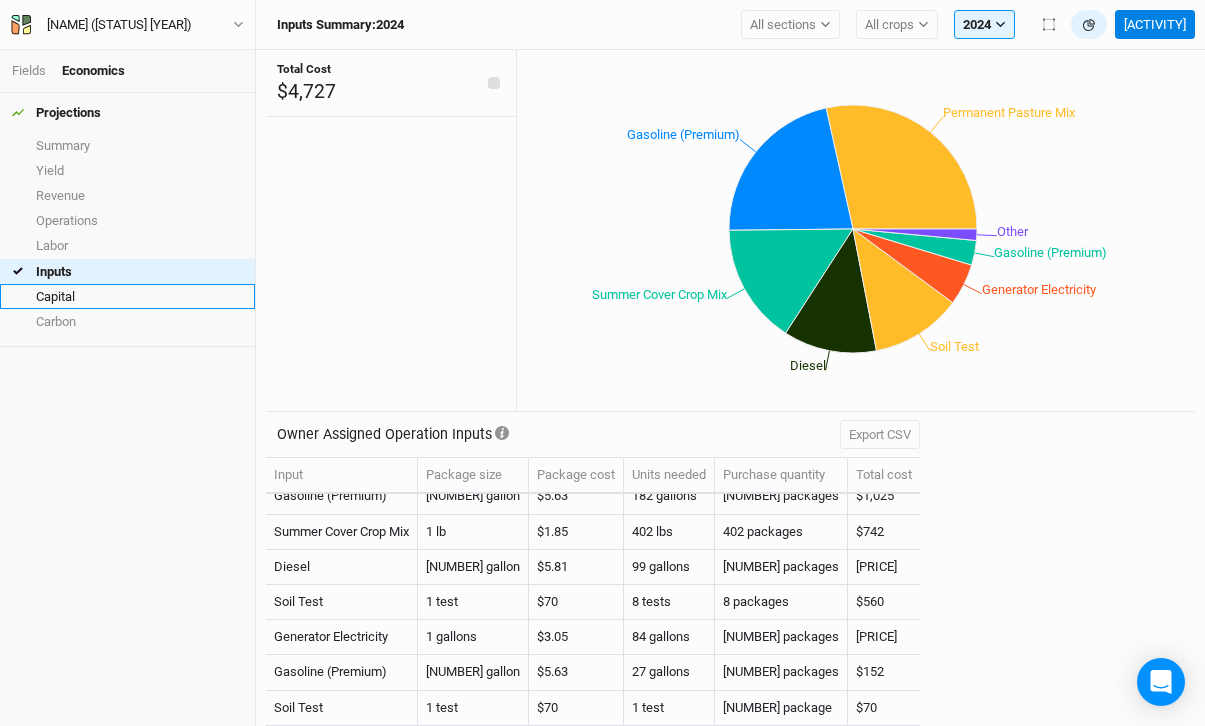 click on "Capital" at bounding box center (127, 296) 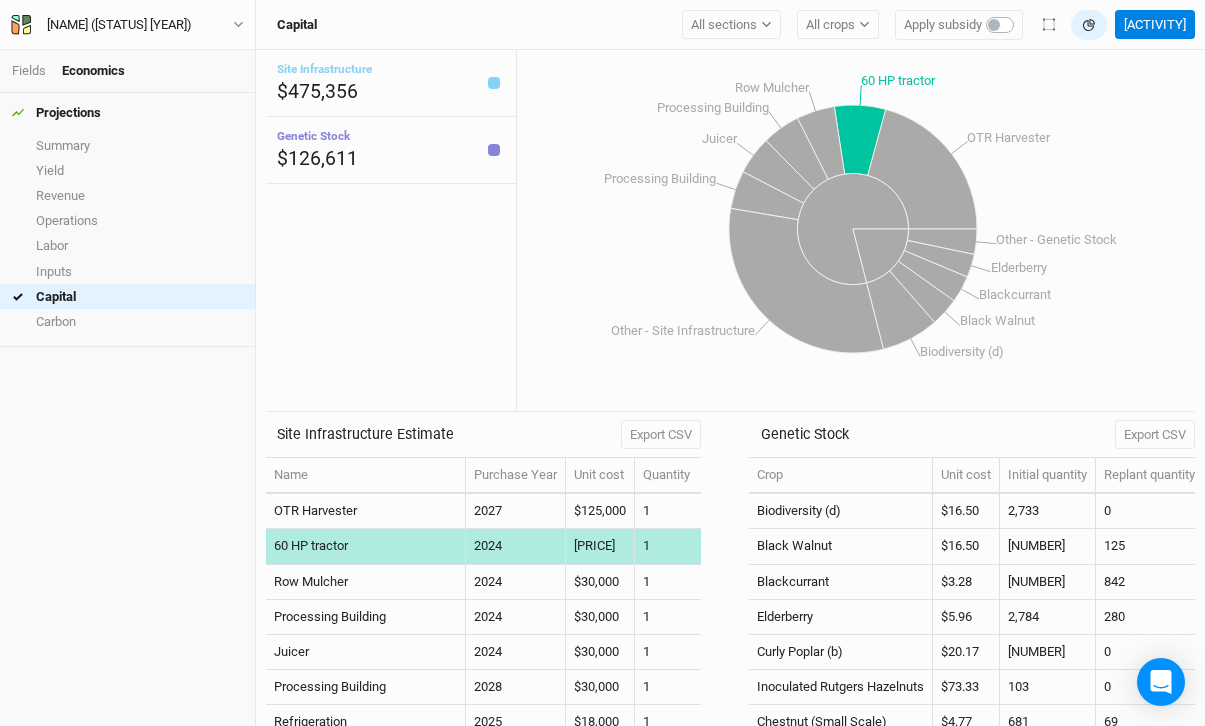 scroll, scrollTop: 1226, scrollLeft: 0, axis: vertical 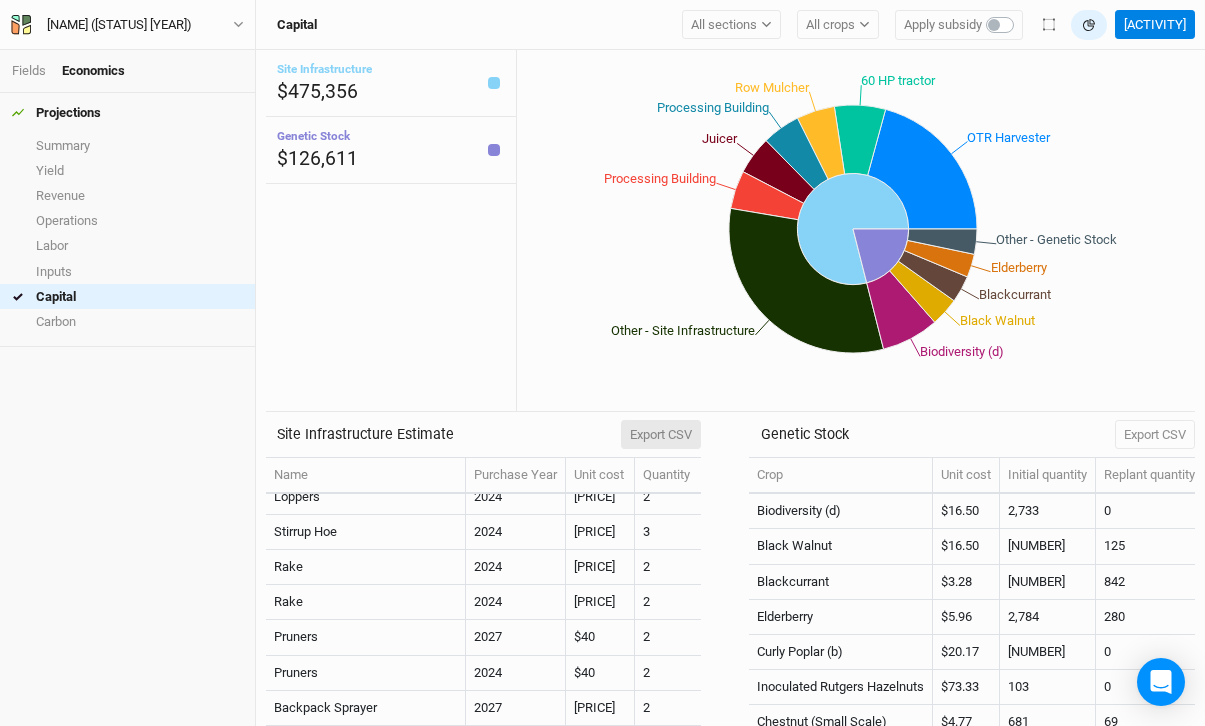 click on "Export CSV" at bounding box center [661, 435] 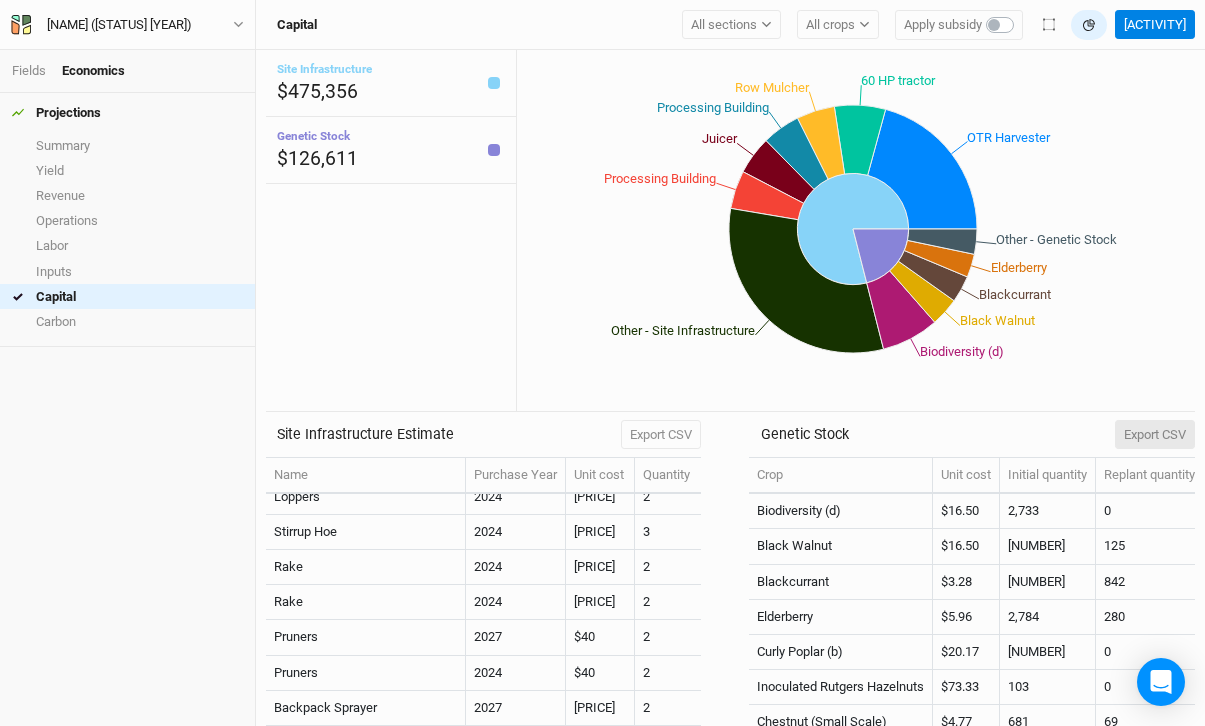click on "Export CSV" at bounding box center (1155, 435) 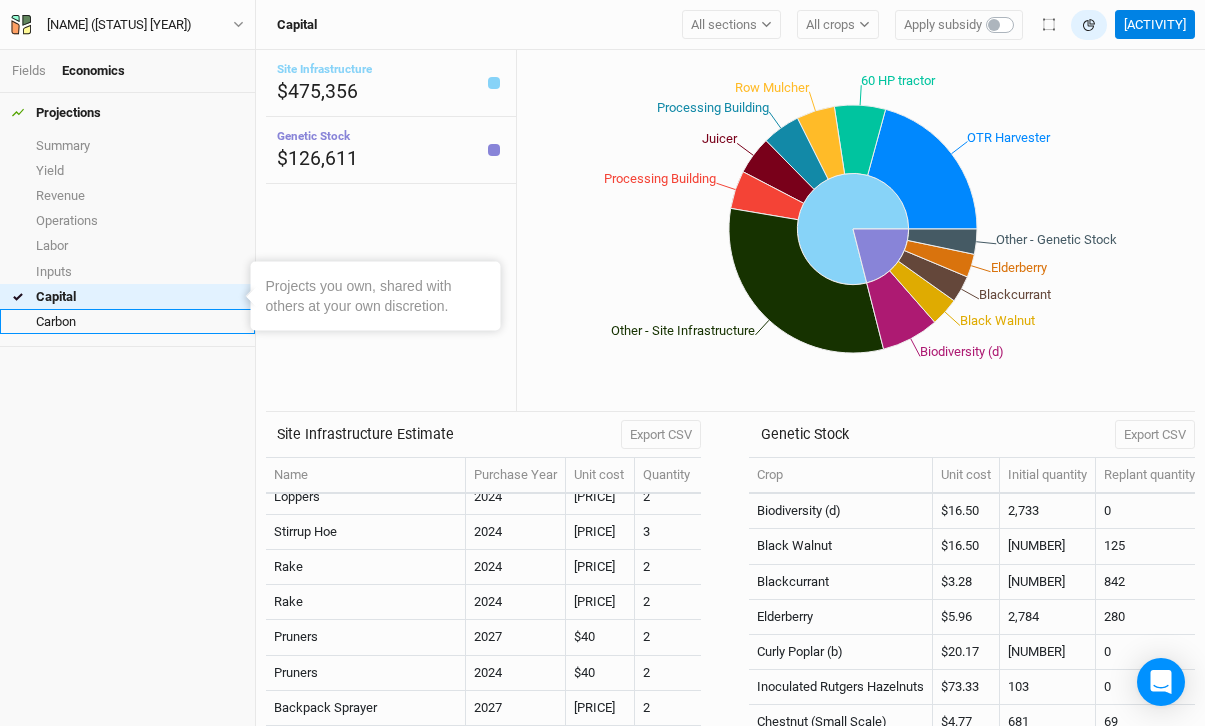 click on "Carbon" at bounding box center [127, 321] 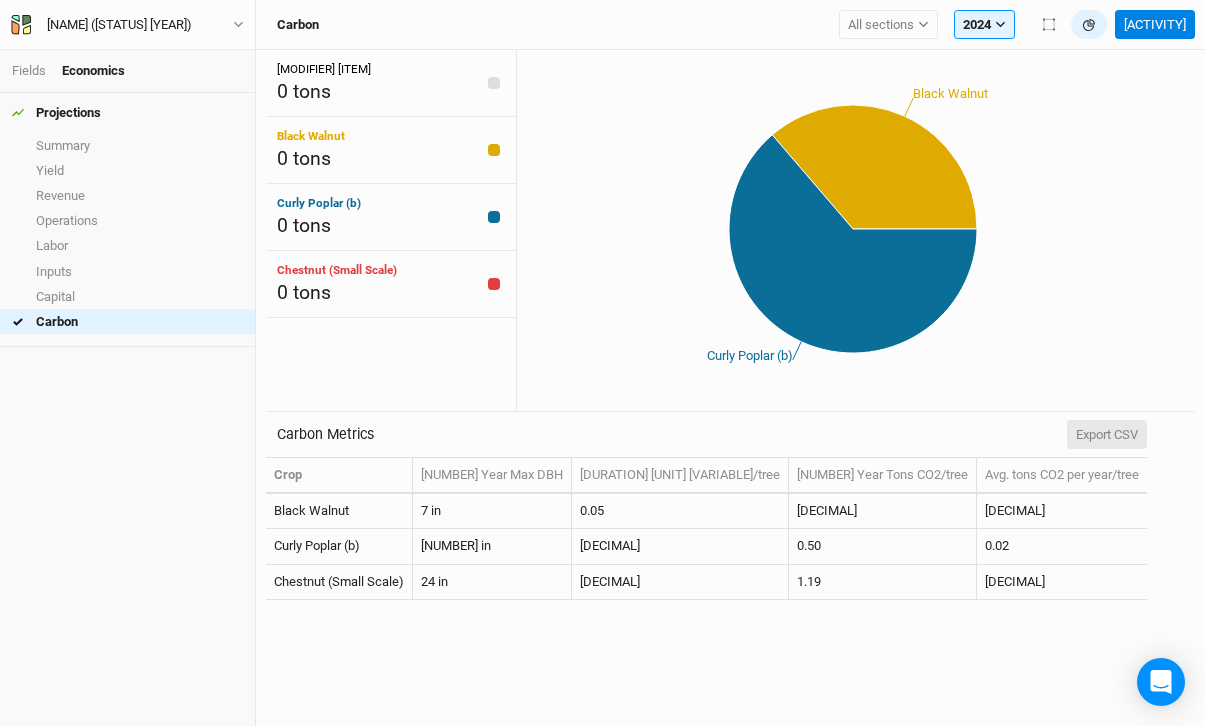 click on "Export CSV" at bounding box center [1107, 435] 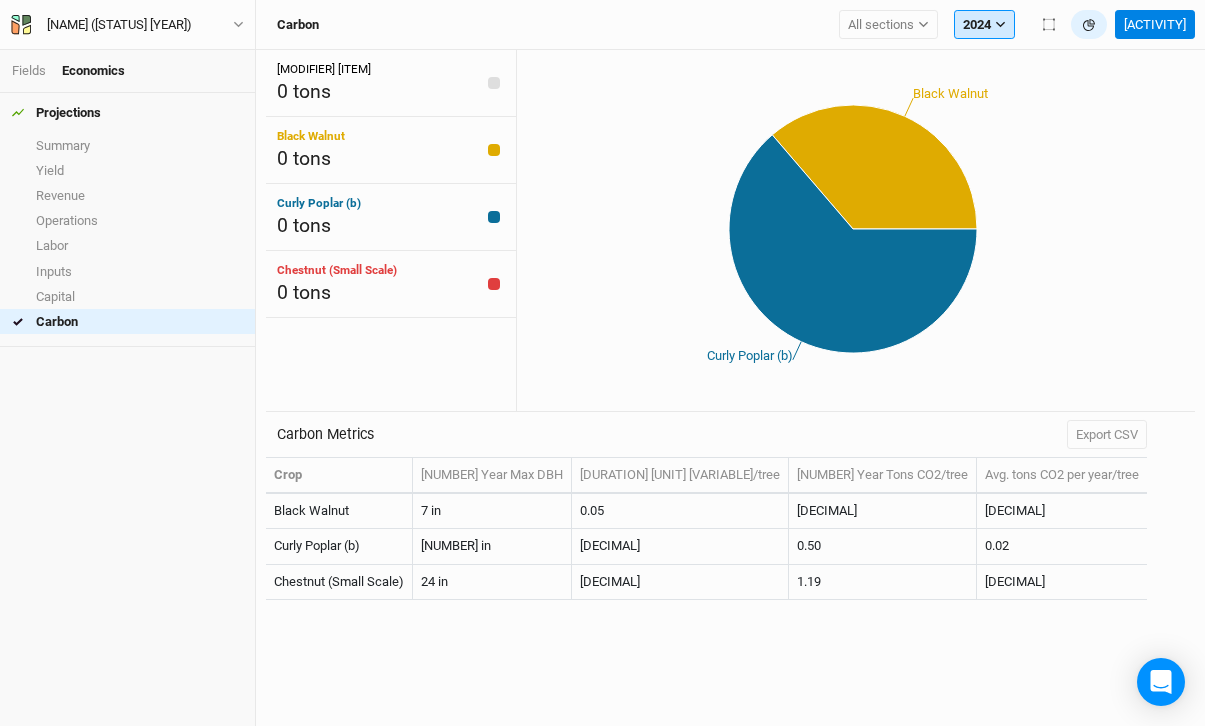 click on "2024" at bounding box center (984, 25) 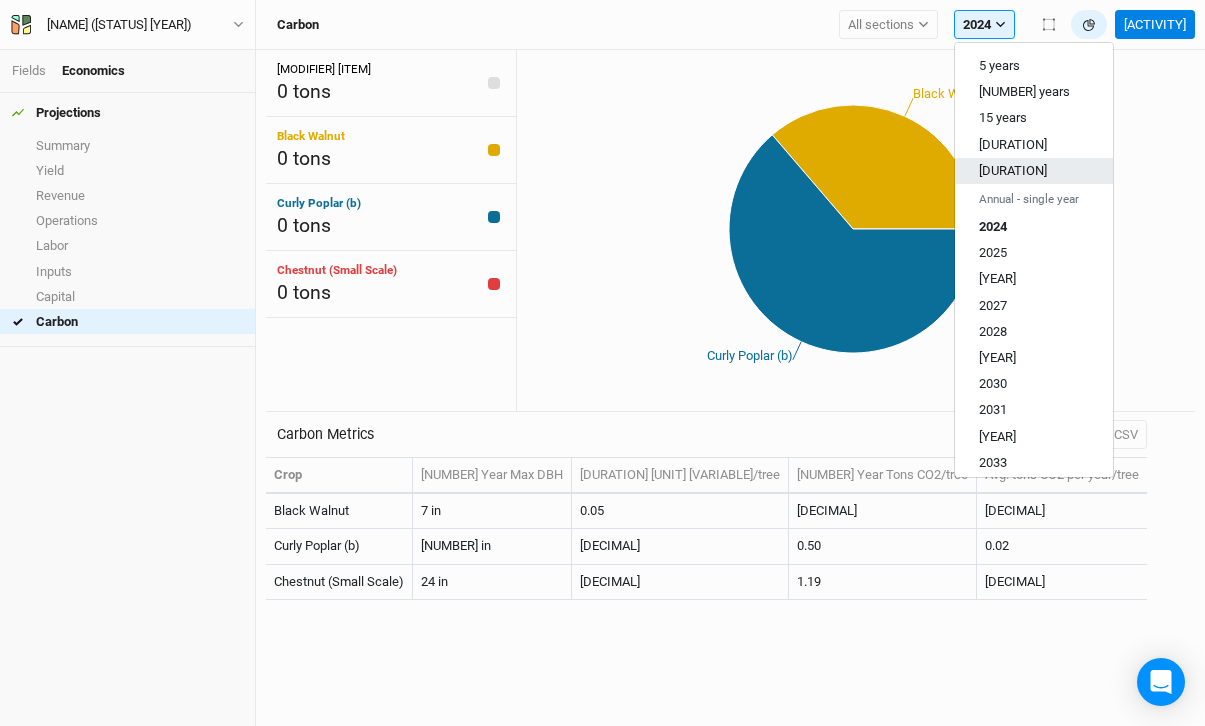 scroll, scrollTop: 29, scrollLeft: 0, axis: vertical 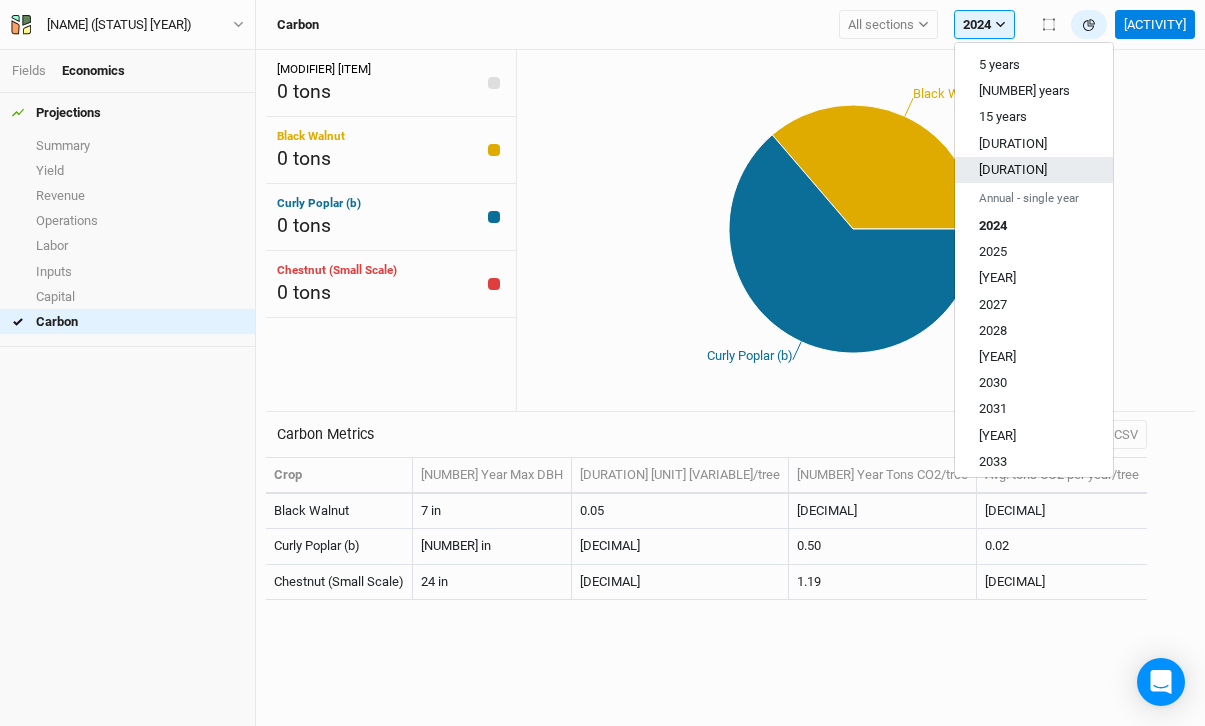 click on "[DURATION]" at bounding box center (1013, 169) 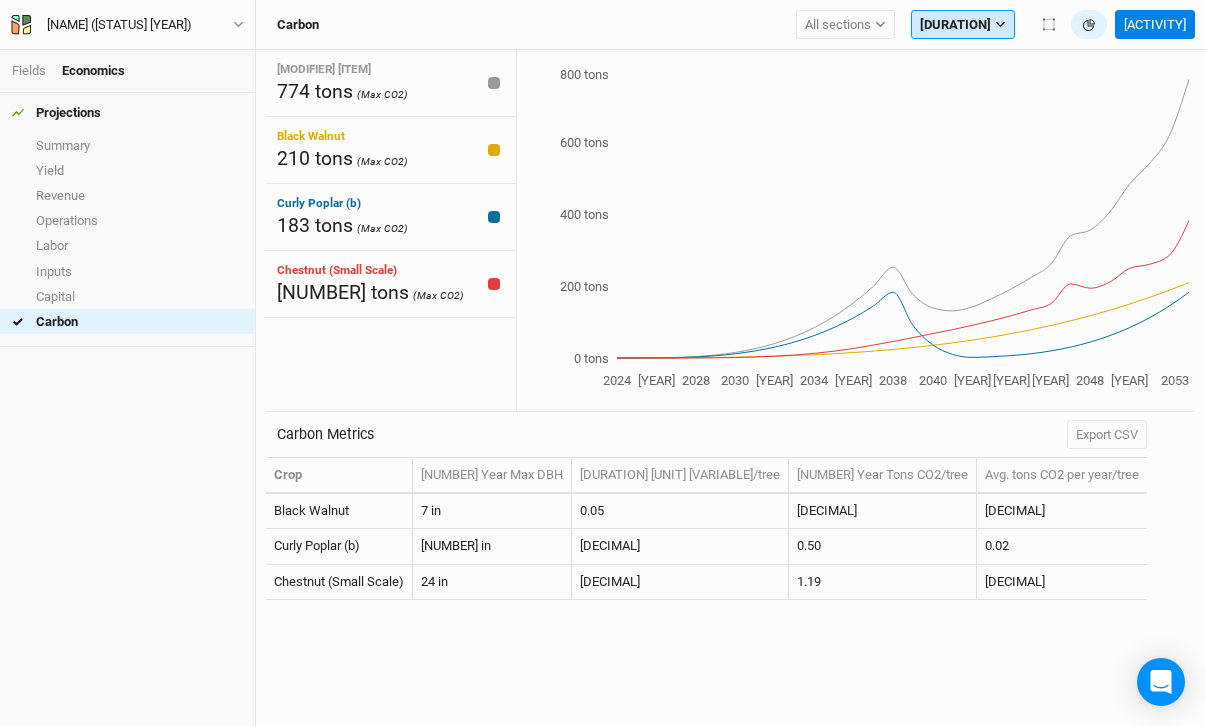 click on "[DURATION]" at bounding box center (963, 25) 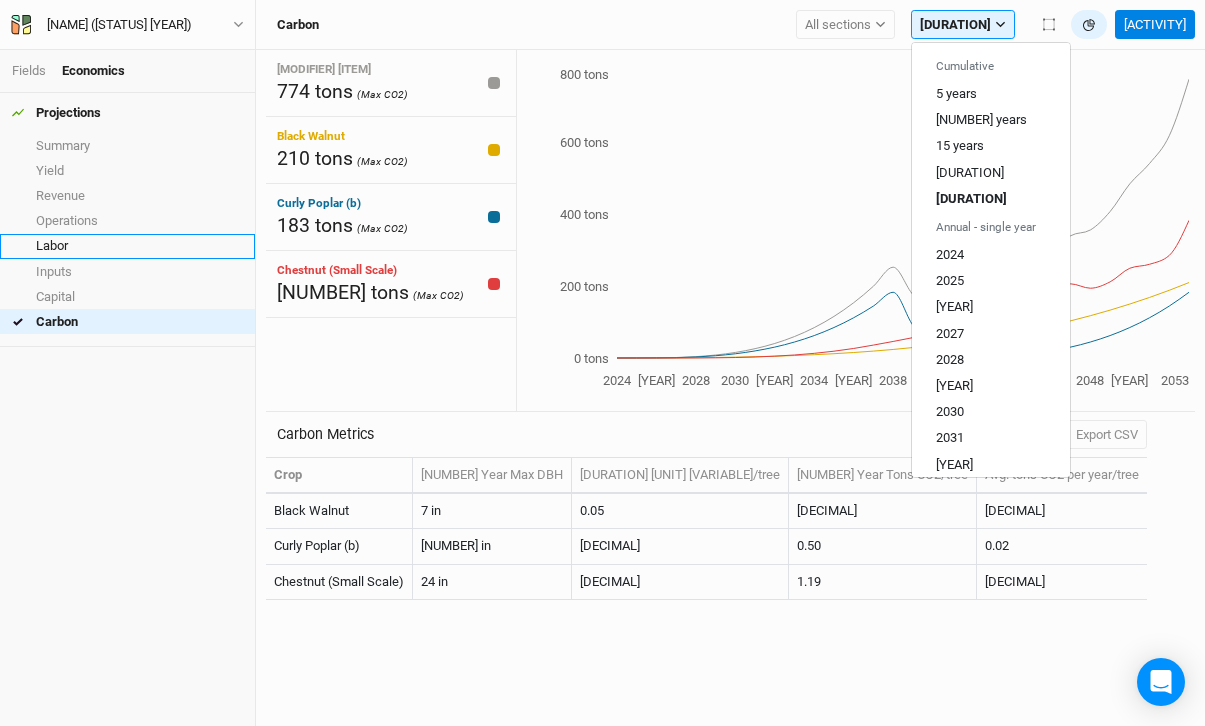click on "Labor" at bounding box center (127, 246) 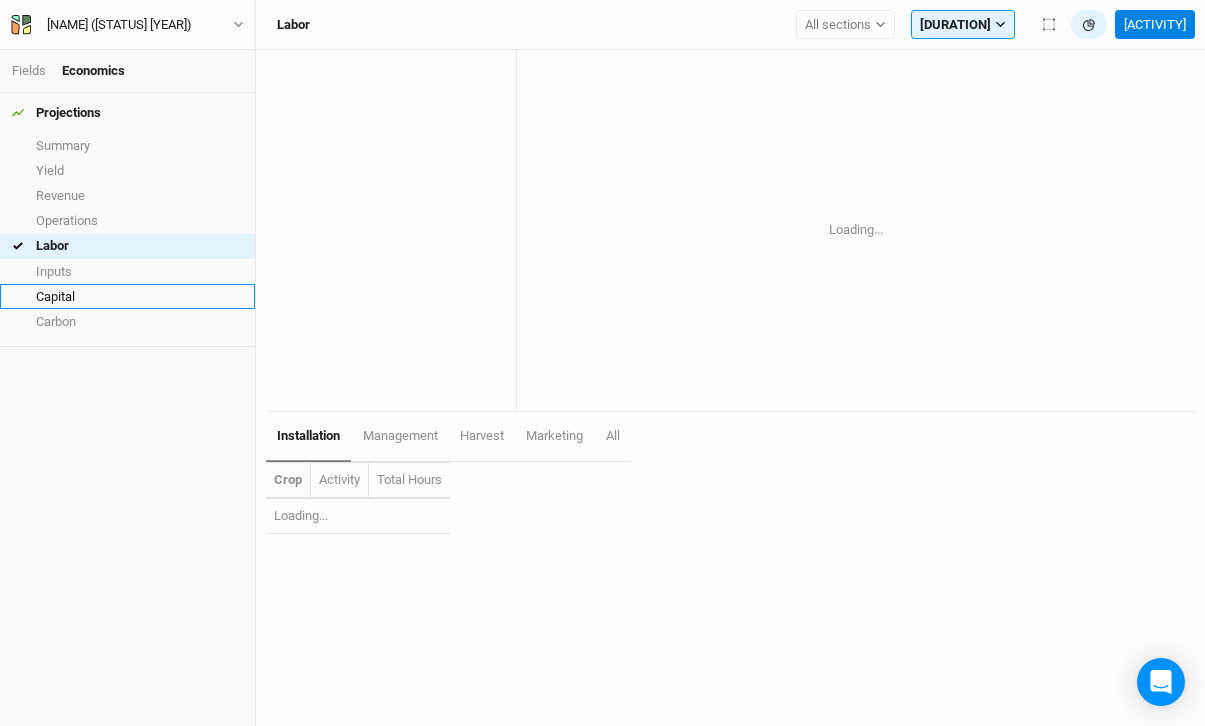 click on "Capital" at bounding box center [127, 296] 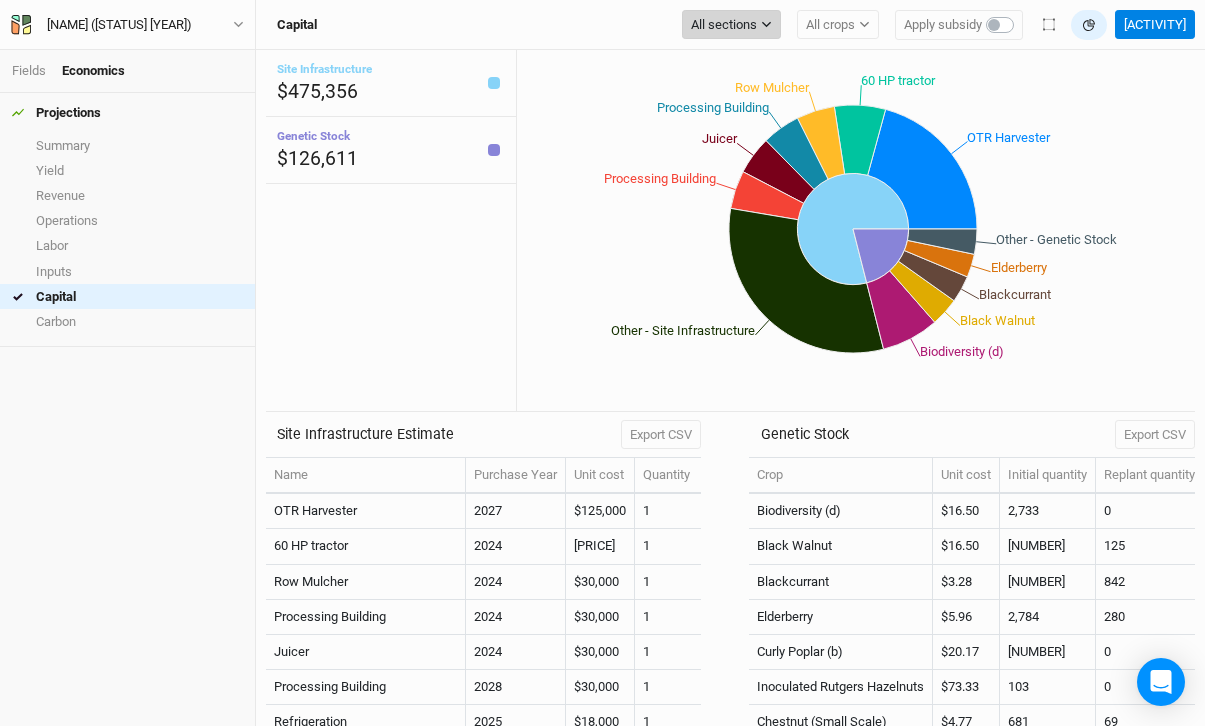 click on "All sections" at bounding box center (724, 25) 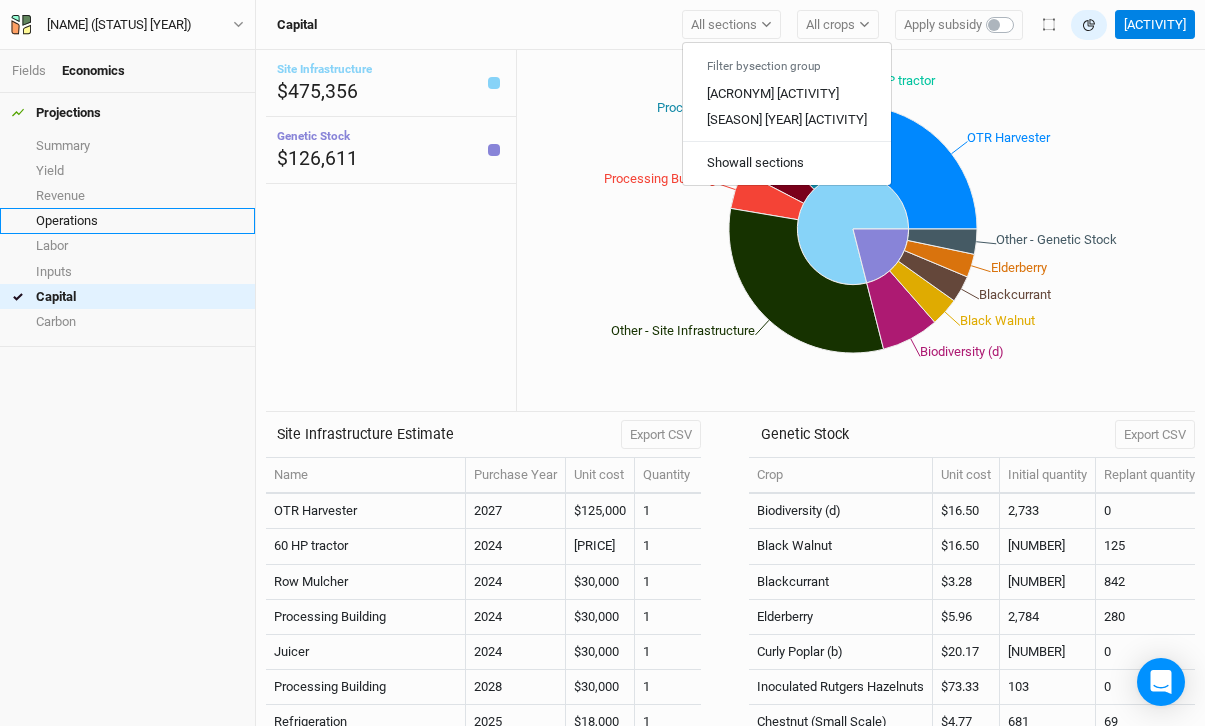 click on "Operations" at bounding box center [127, 220] 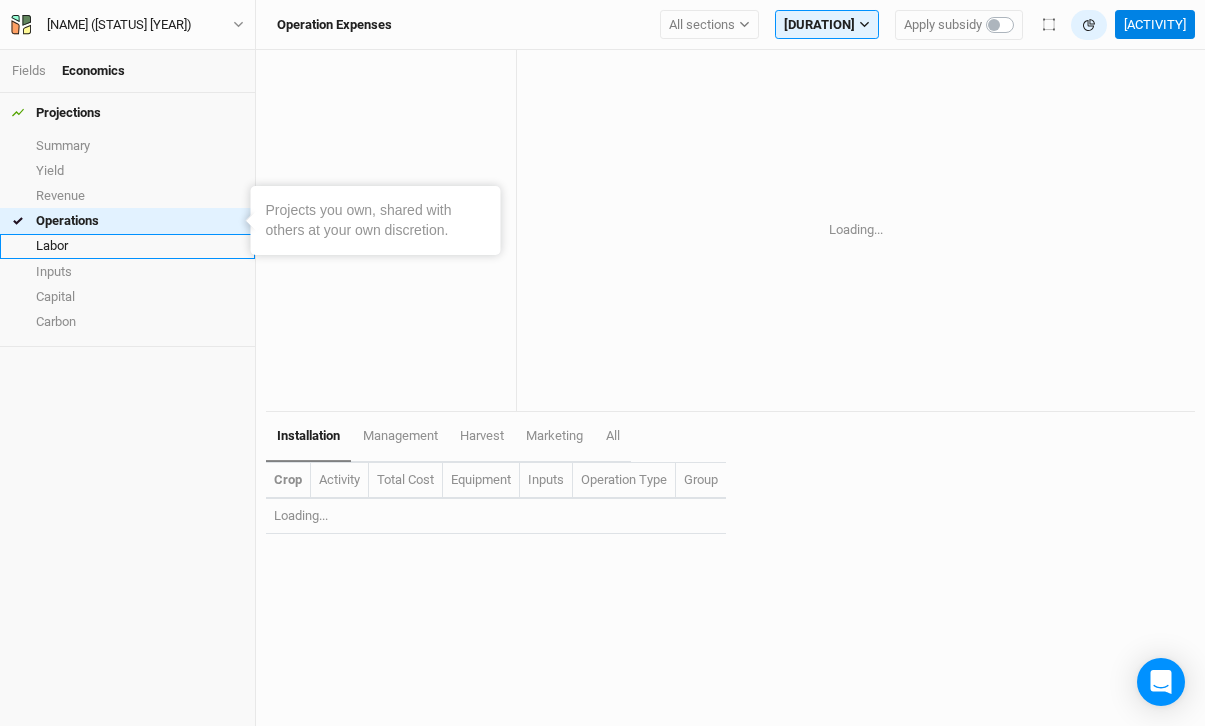 click on "Labor" at bounding box center [127, 246] 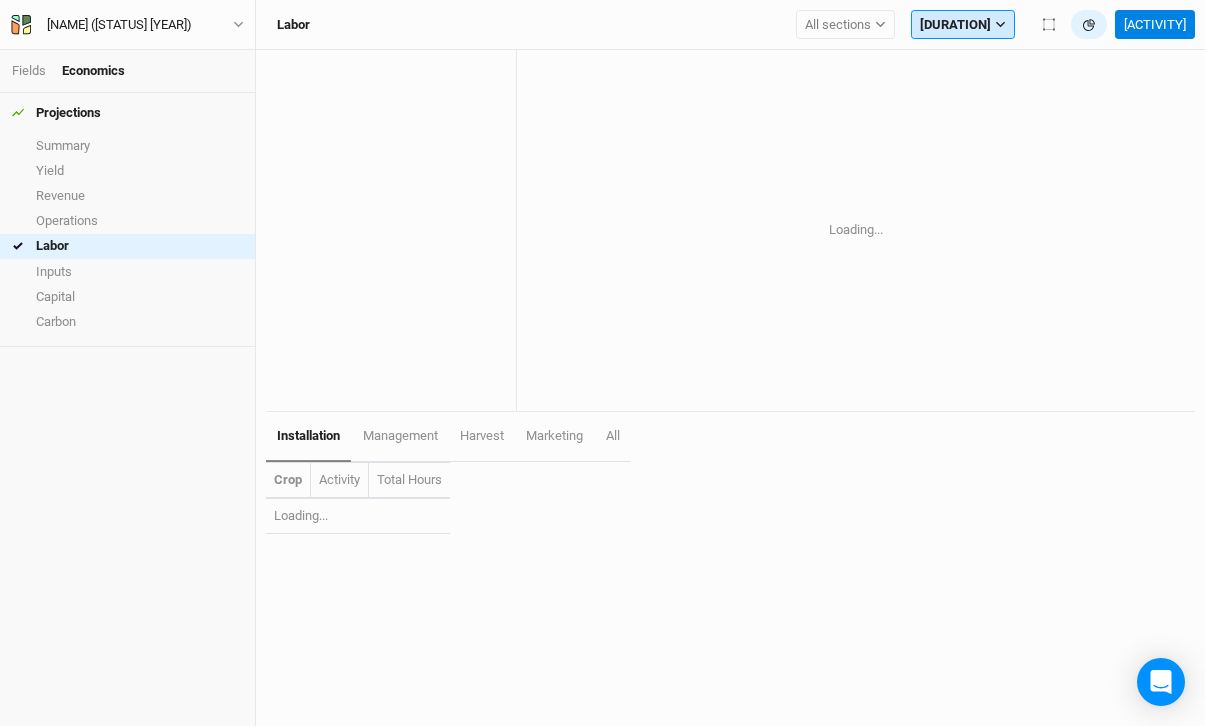 click on "[DURATION]" at bounding box center (963, 25) 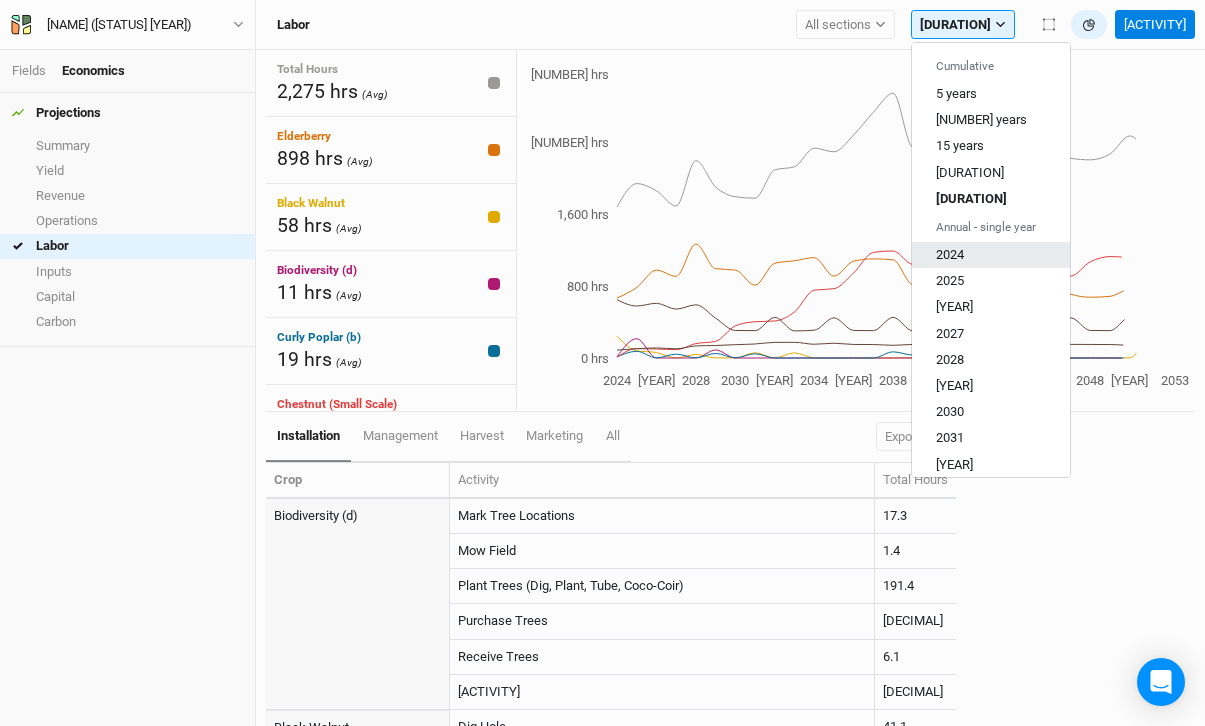scroll, scrollTop: 559, scrollLeft: 0, axis: vertical 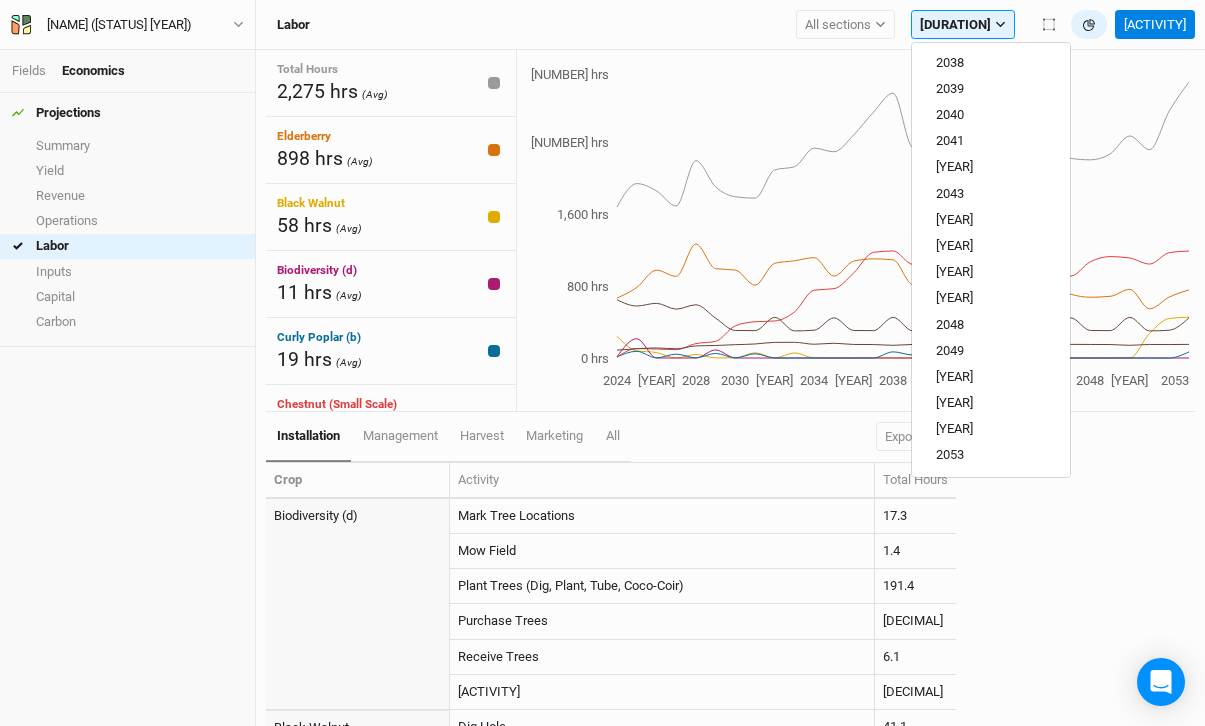 click on "installation management harvest marketing All Export CSV" at bounding box center [611, 437] 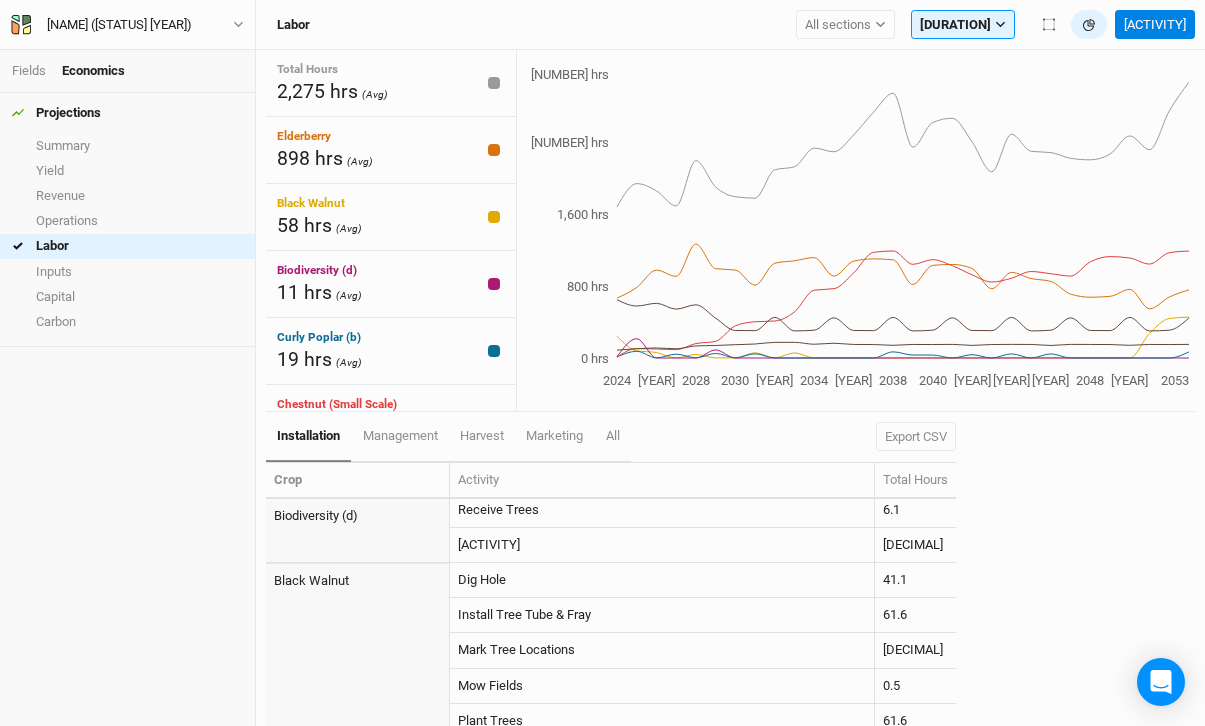 scroll, scrollTop: 0, scrollLeft: 0, axis: both 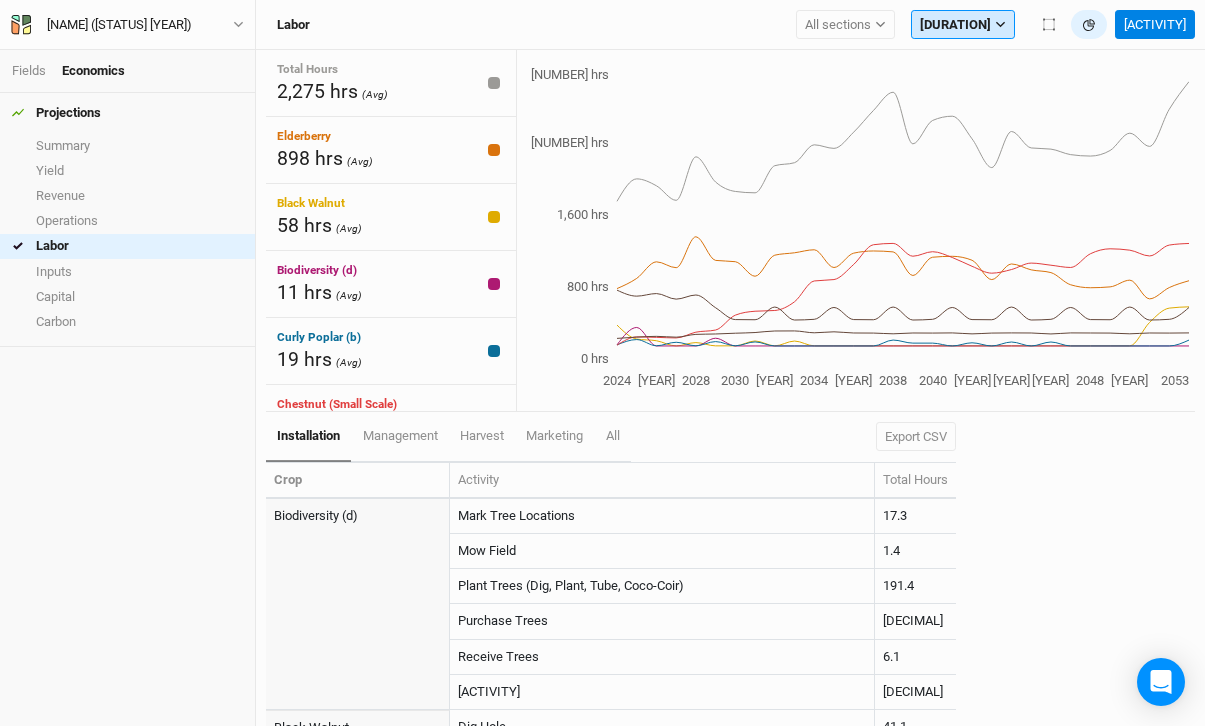 click on "[DURATION]" at bounding box center [963, 25] 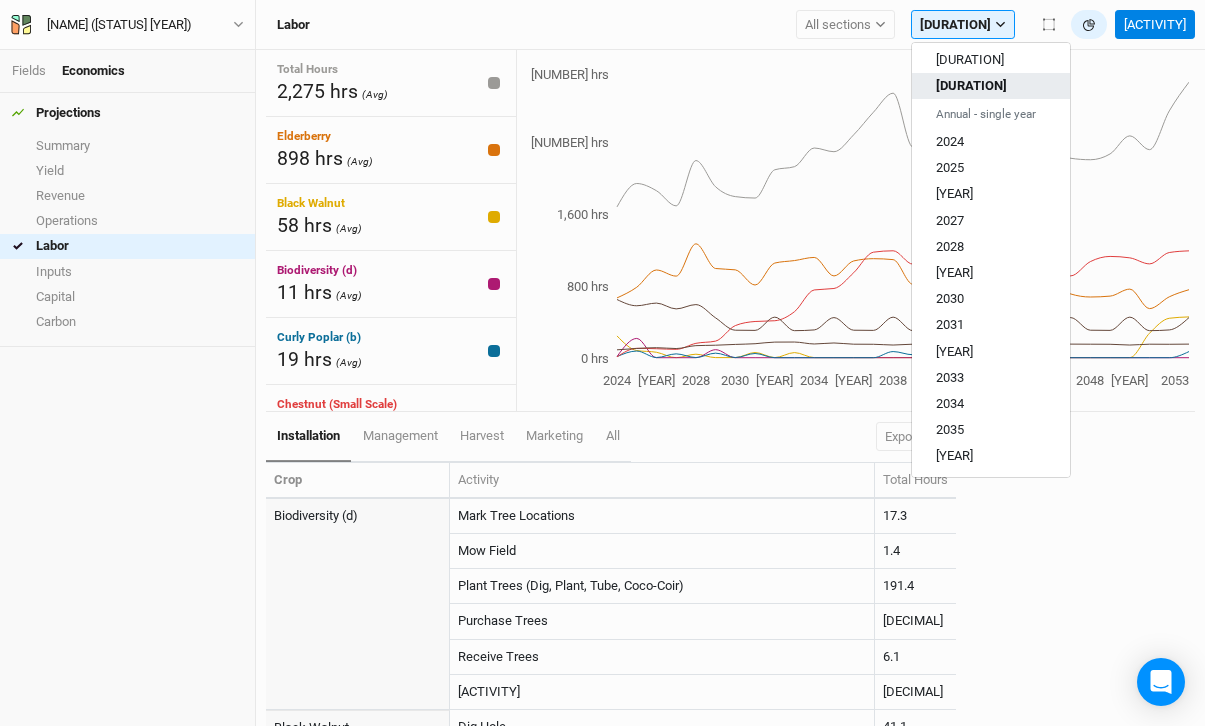 scroll, scrollTop: 115, scrollLeft: 0, axis: vertical 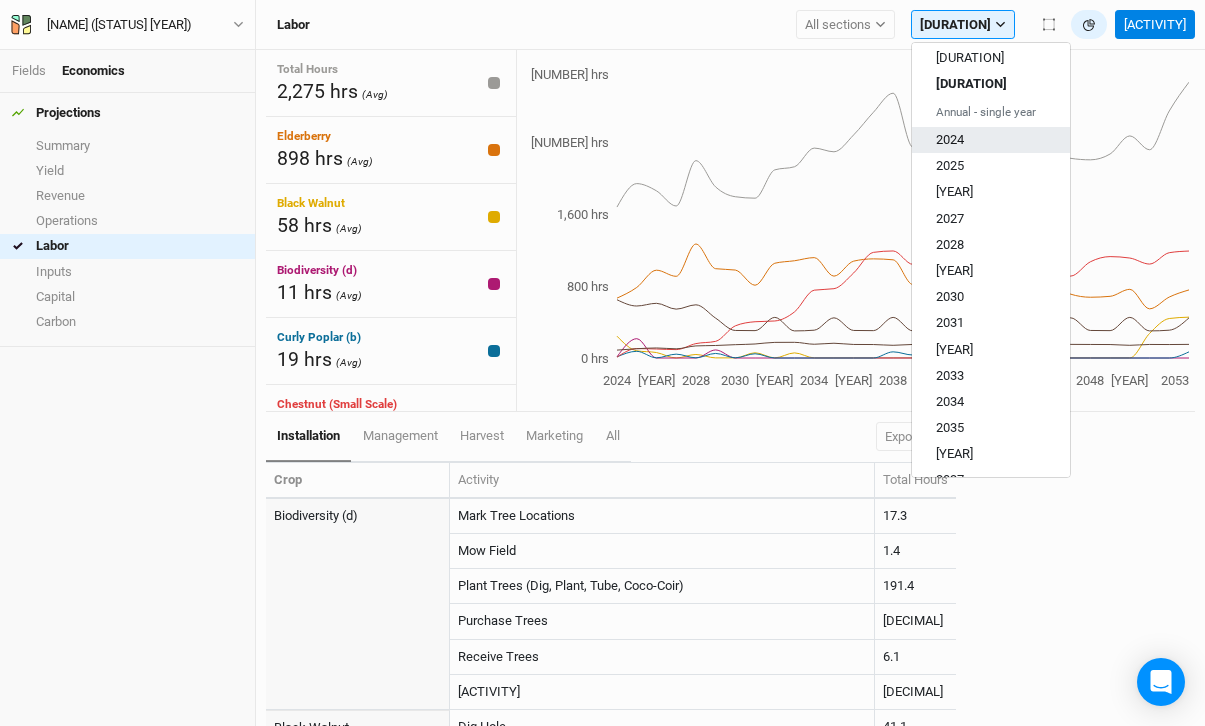 click on "2024" at bounding box center [991, 140] 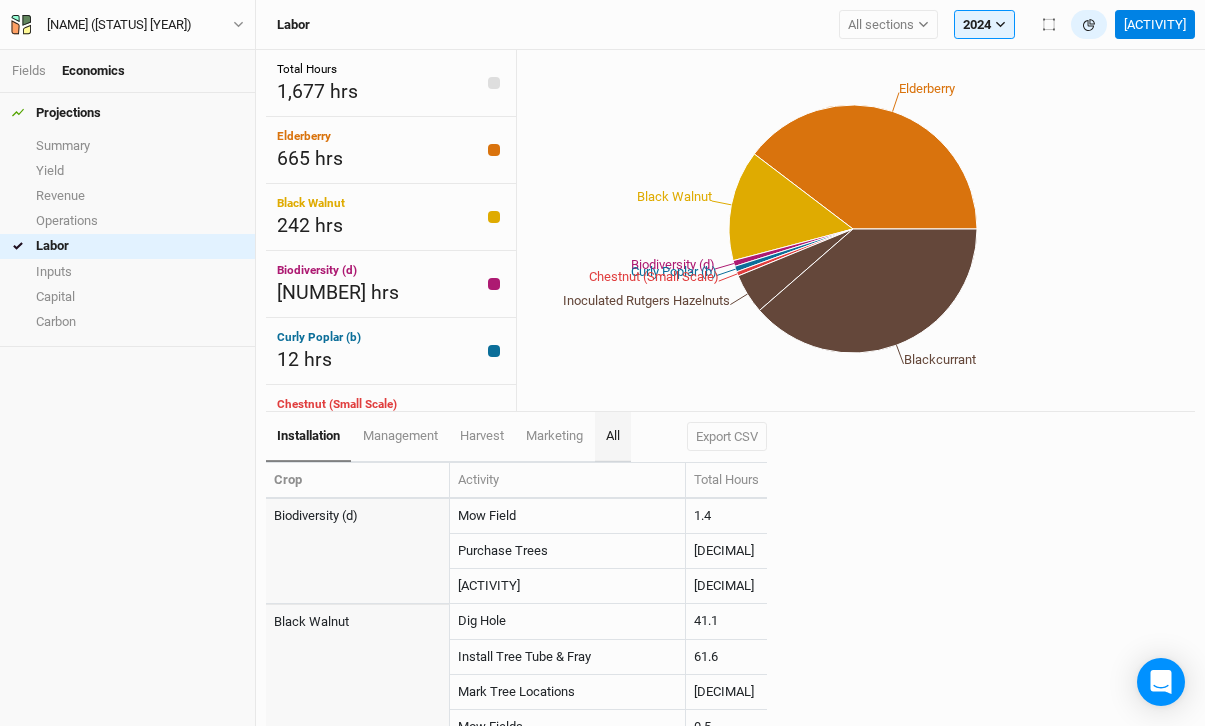 click on "All" at bounding box center (613, 435) 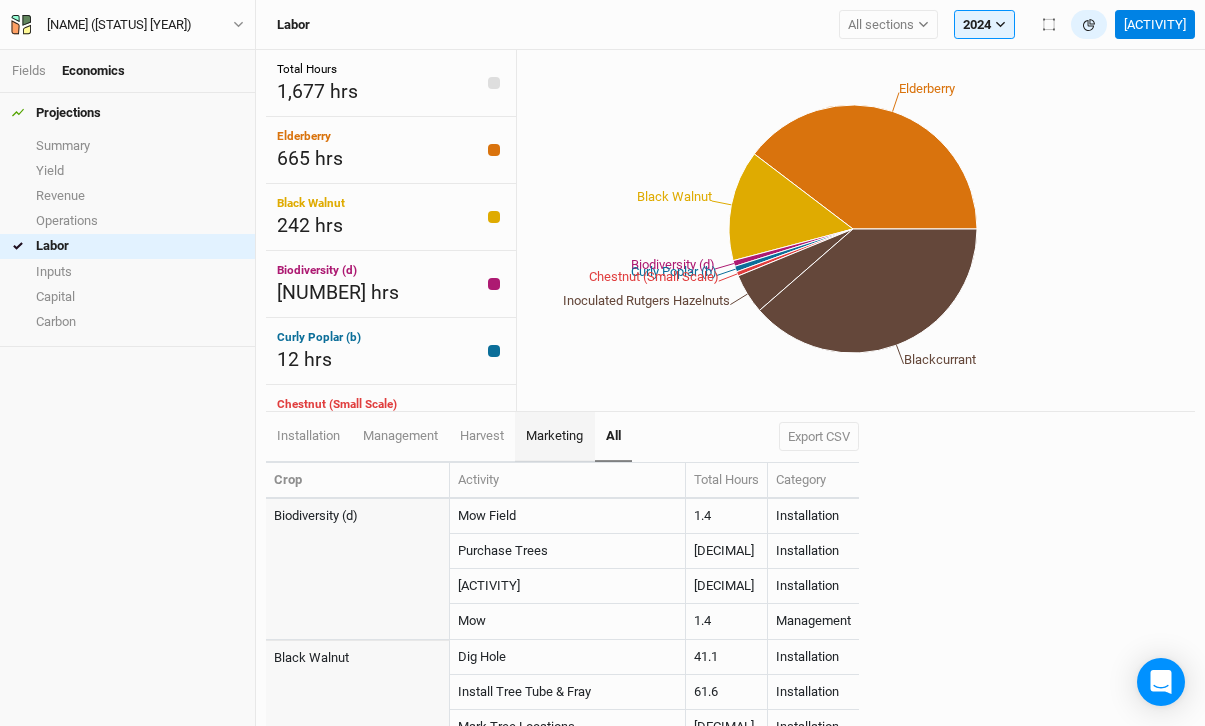 click on "marketing" at bounding box center (554, 435) 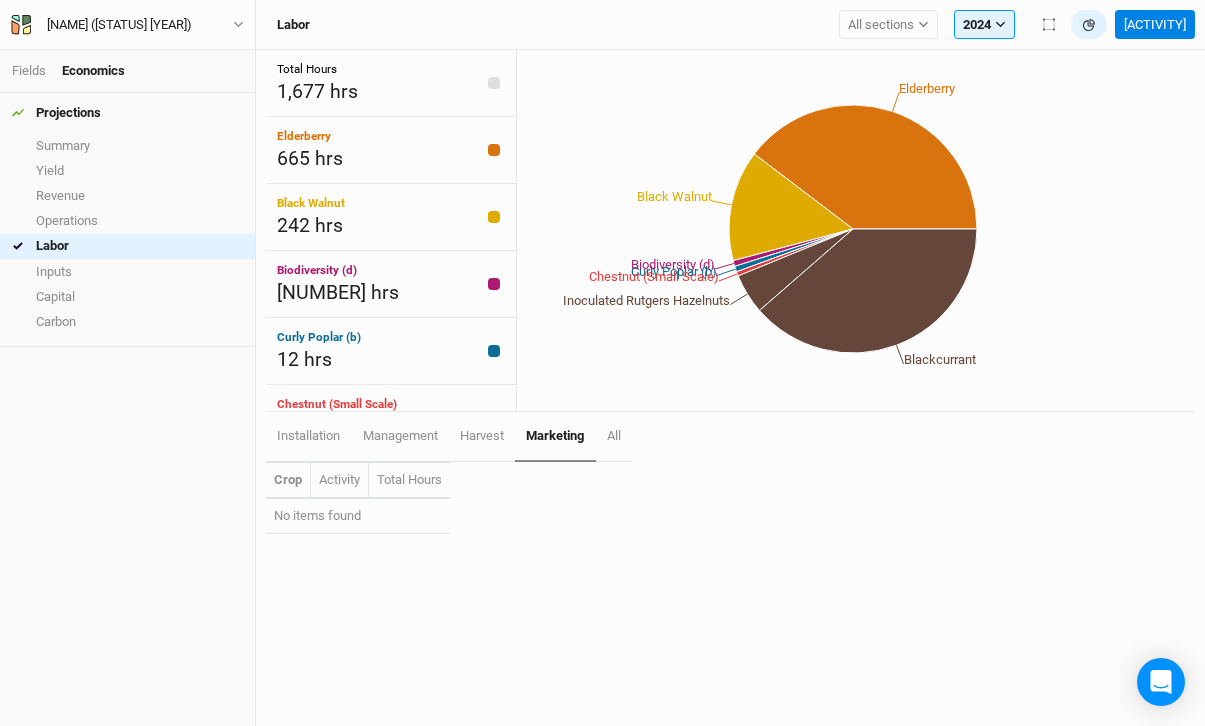 click on "marketing" at bounding box center [555, 437] 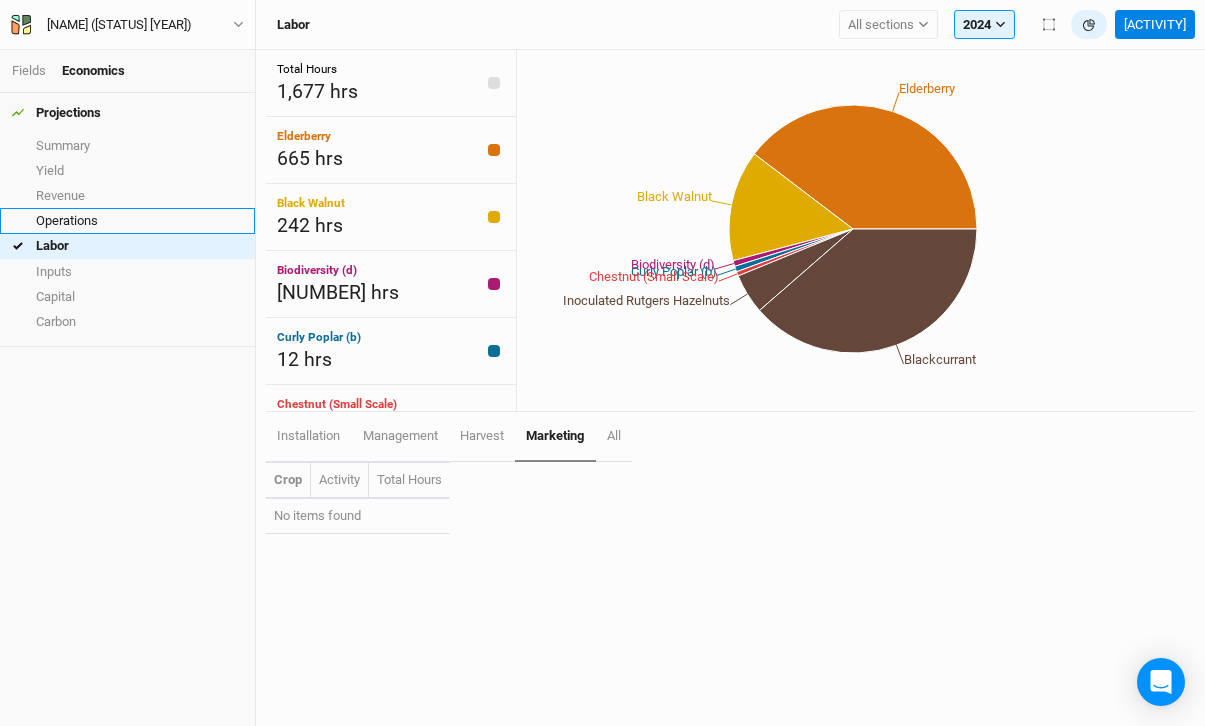 click on "Operations" at bounding box center (127, 220) 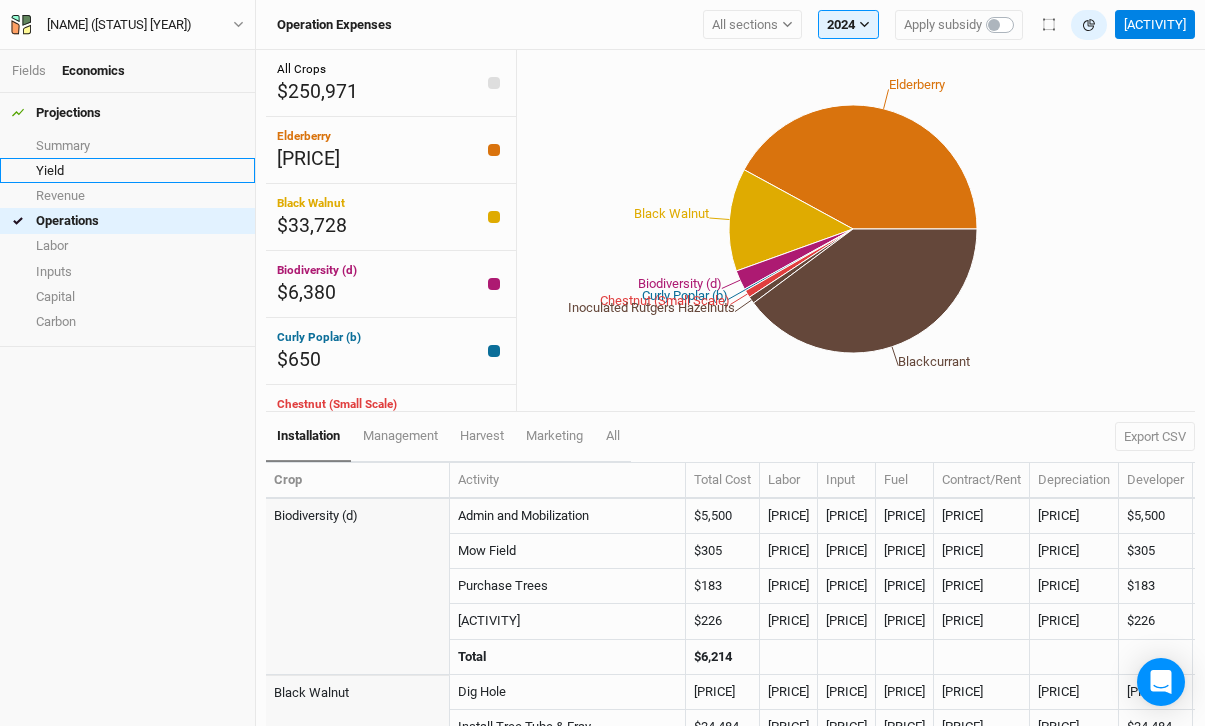 click on "Yield" at bounding box center (127, 170) 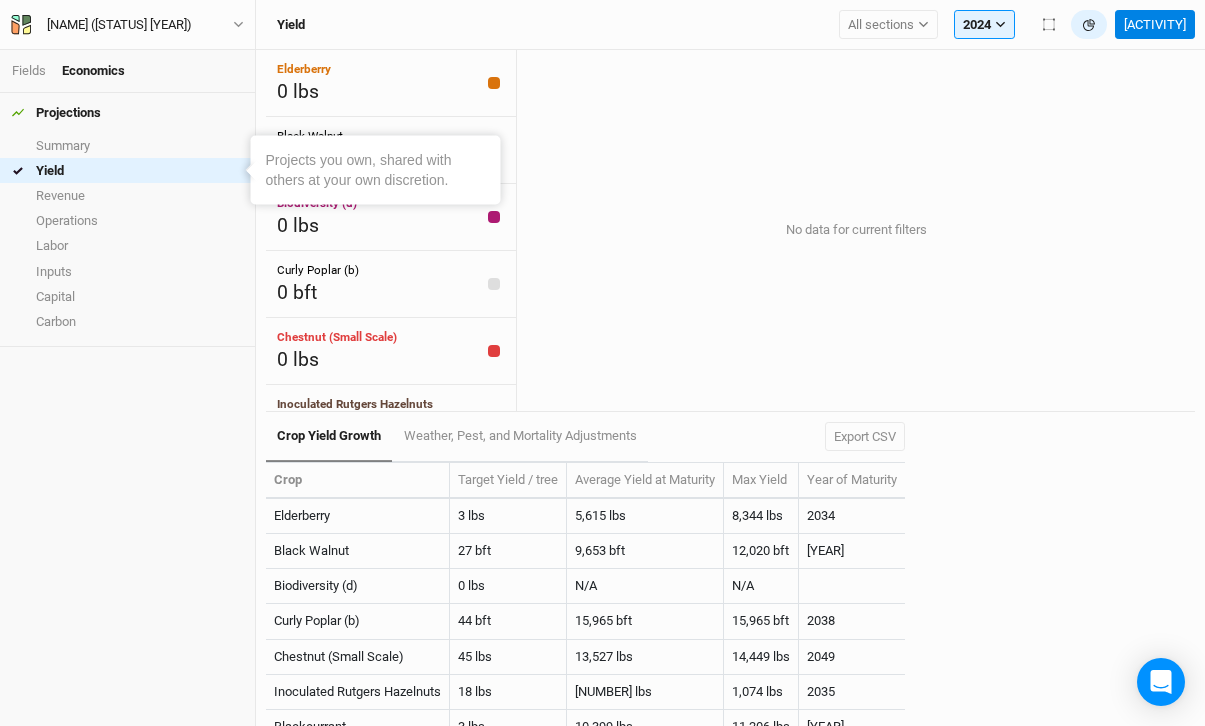 click on "No data for current filters" at bounding box center (856, 230) 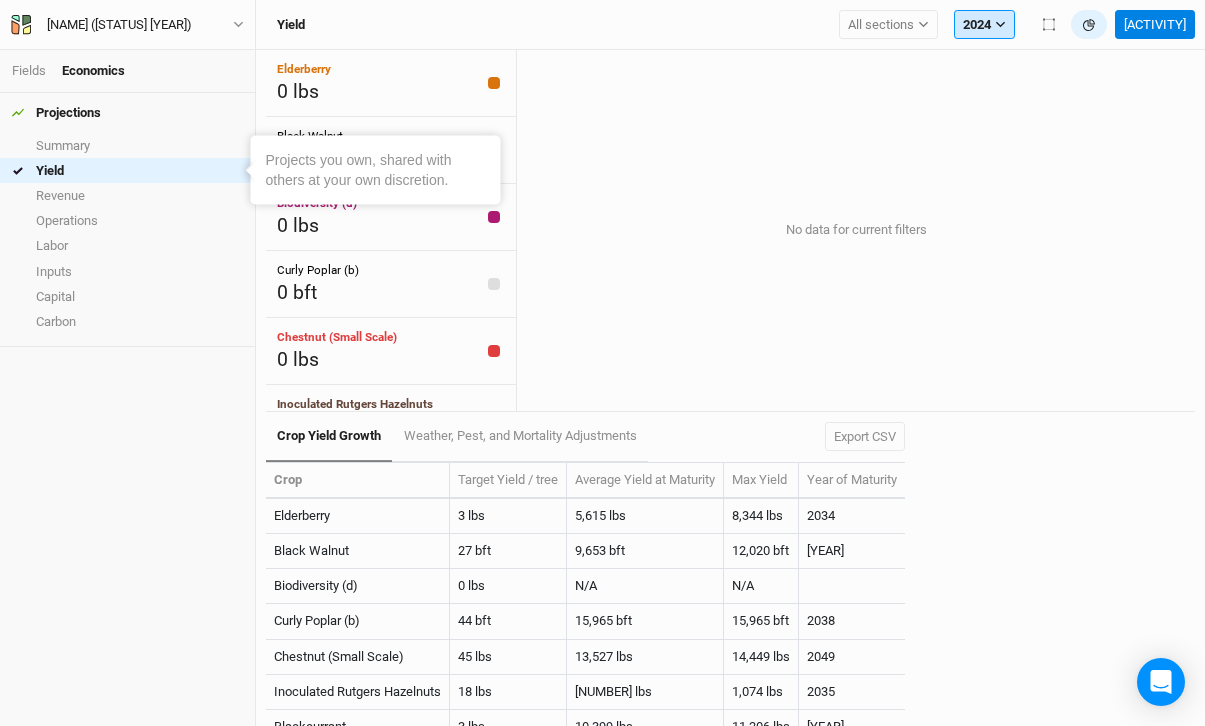 click on "2024" at bounding box center (984, 25) 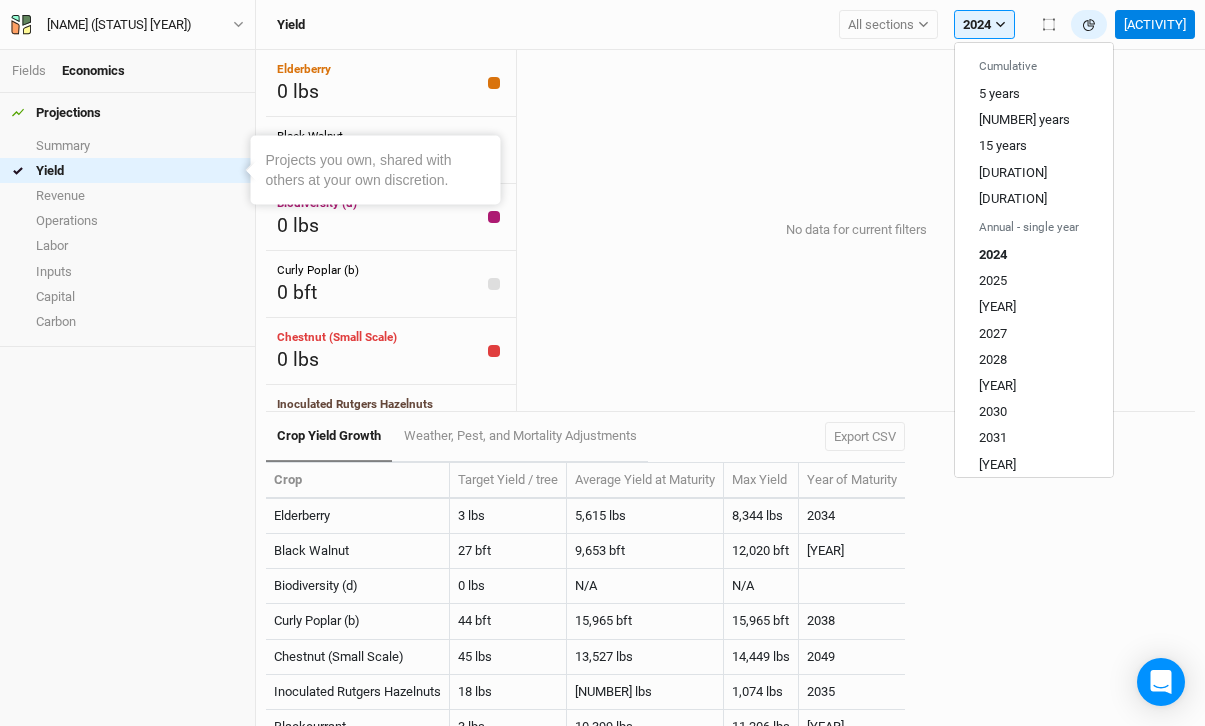 click on "No data for current filters" at bounding box center [856, 230] 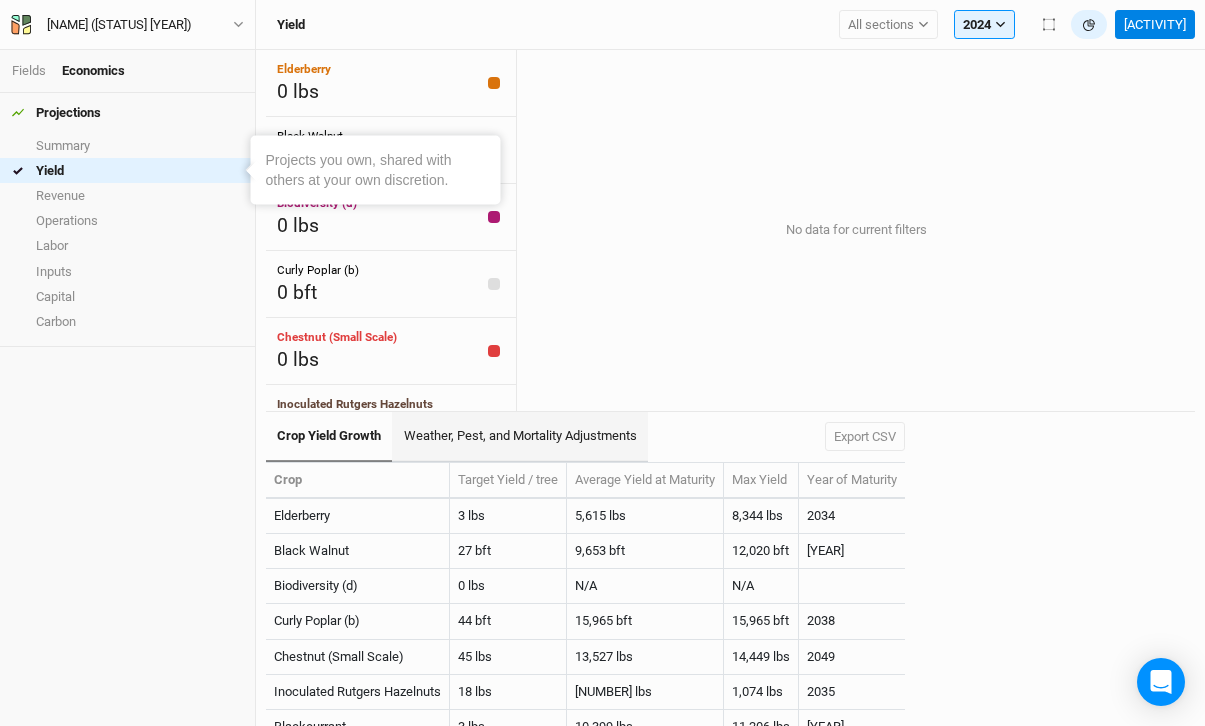 click on "Weather, Pest, and Mortality Adjustments" at bounding box center (519, 437) 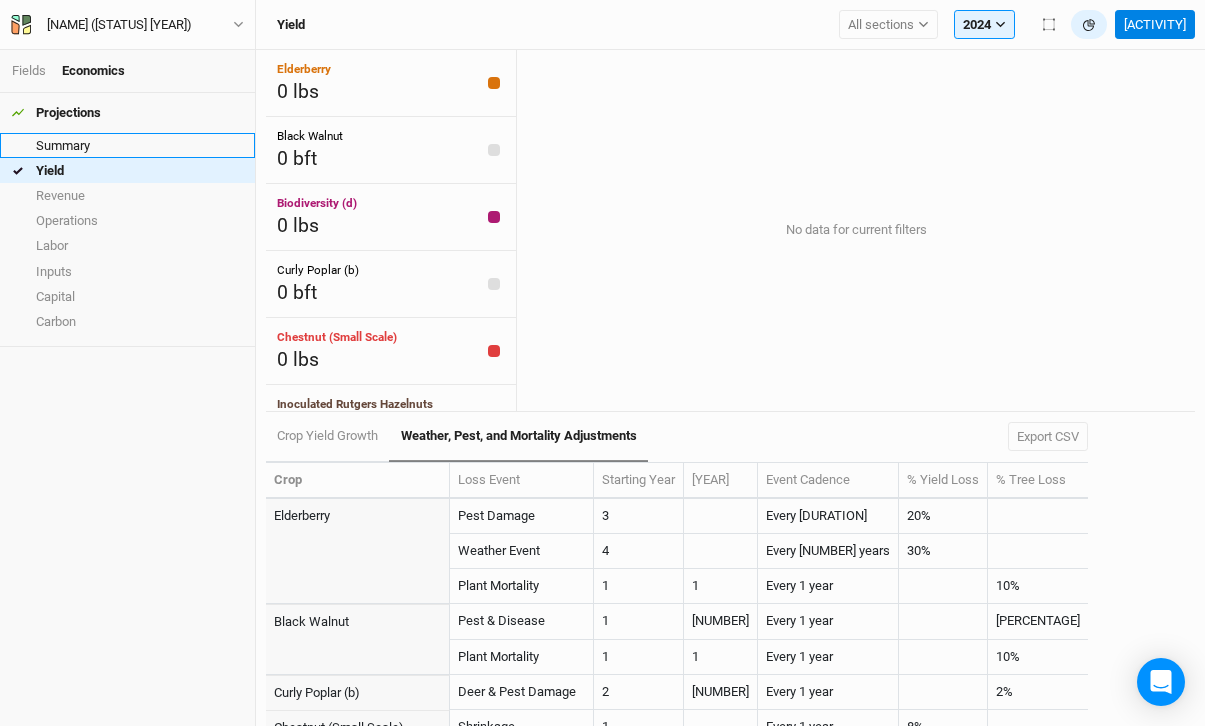click on "Summary" at bounding box center [127, 145] 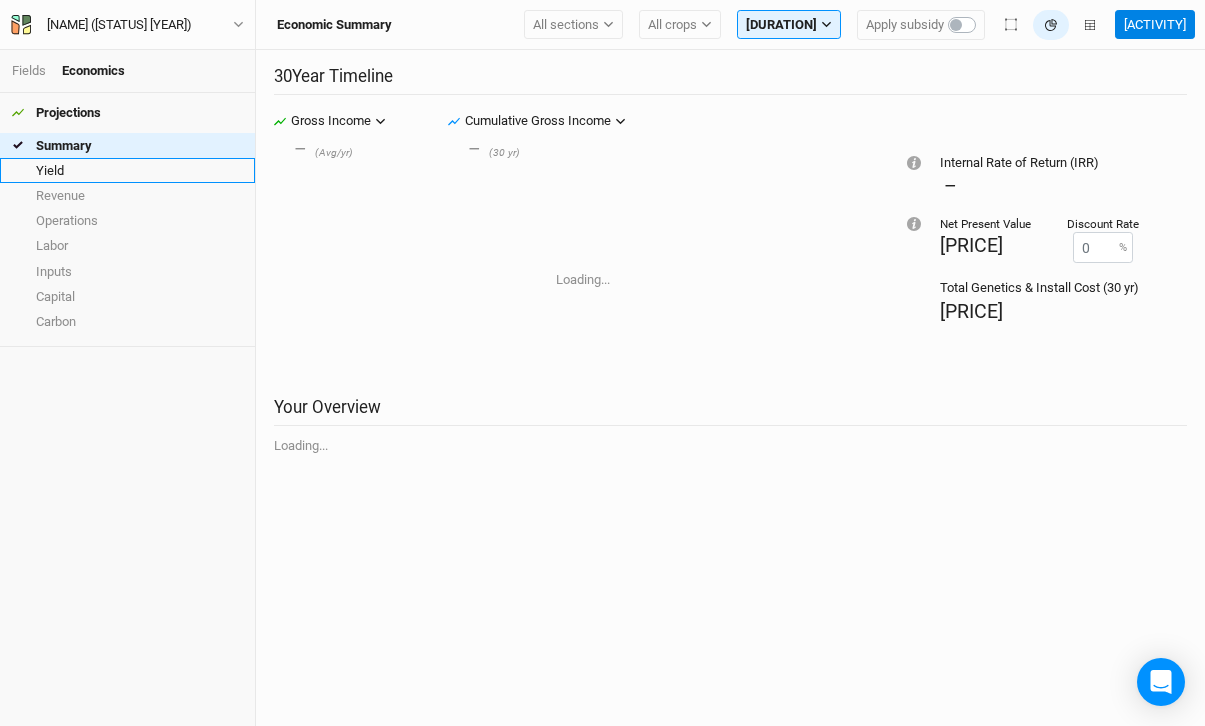 click on "Yield" at bounding box center [127, 170] 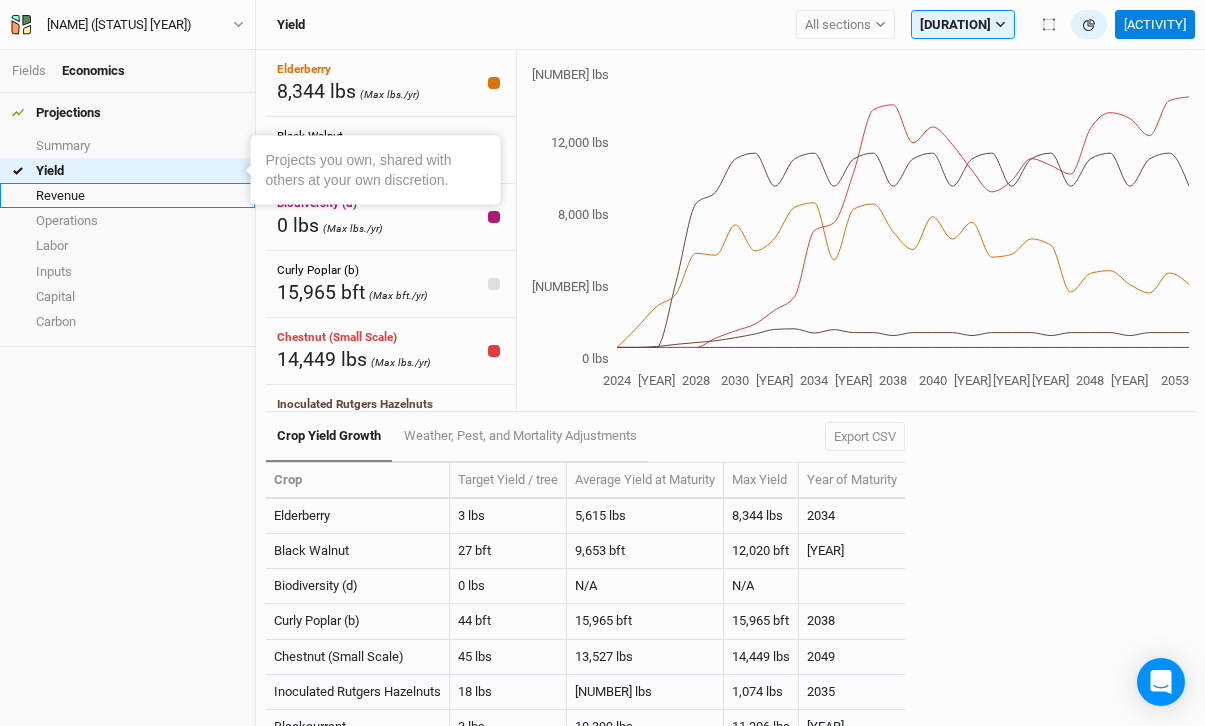click on "Revenue" at bounding box center (127, 195) 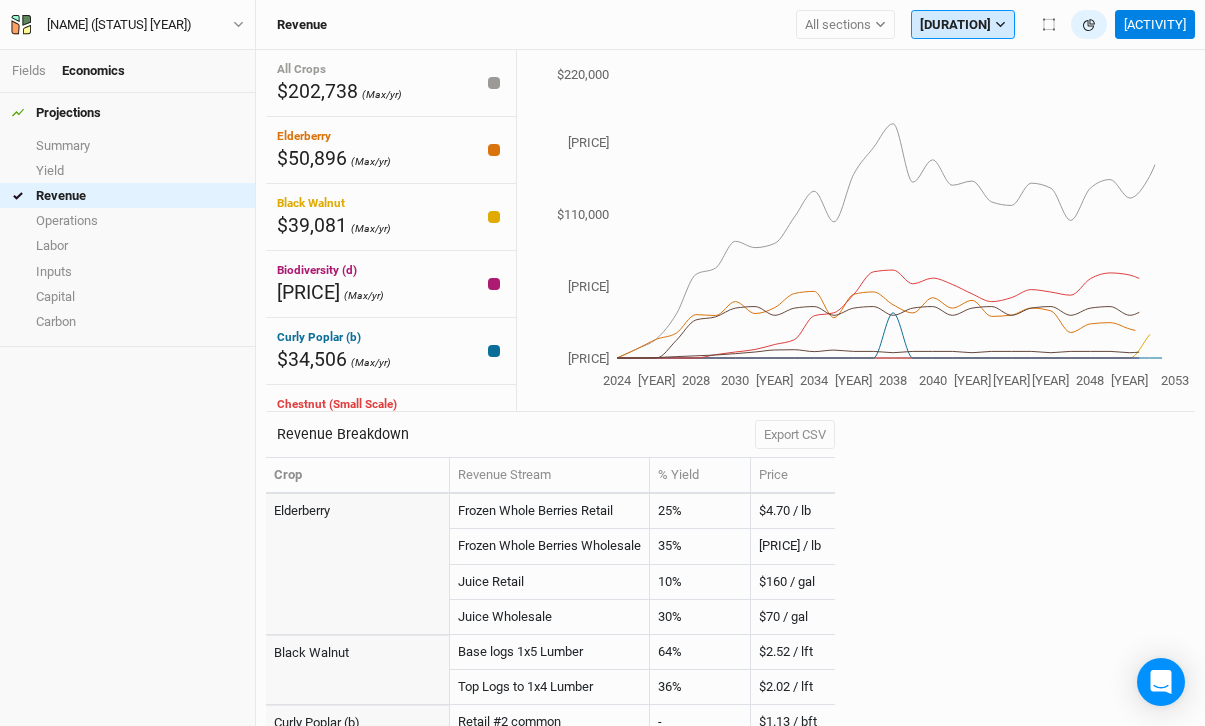 click on "[DURATION]" at bounding box center (963, 25) 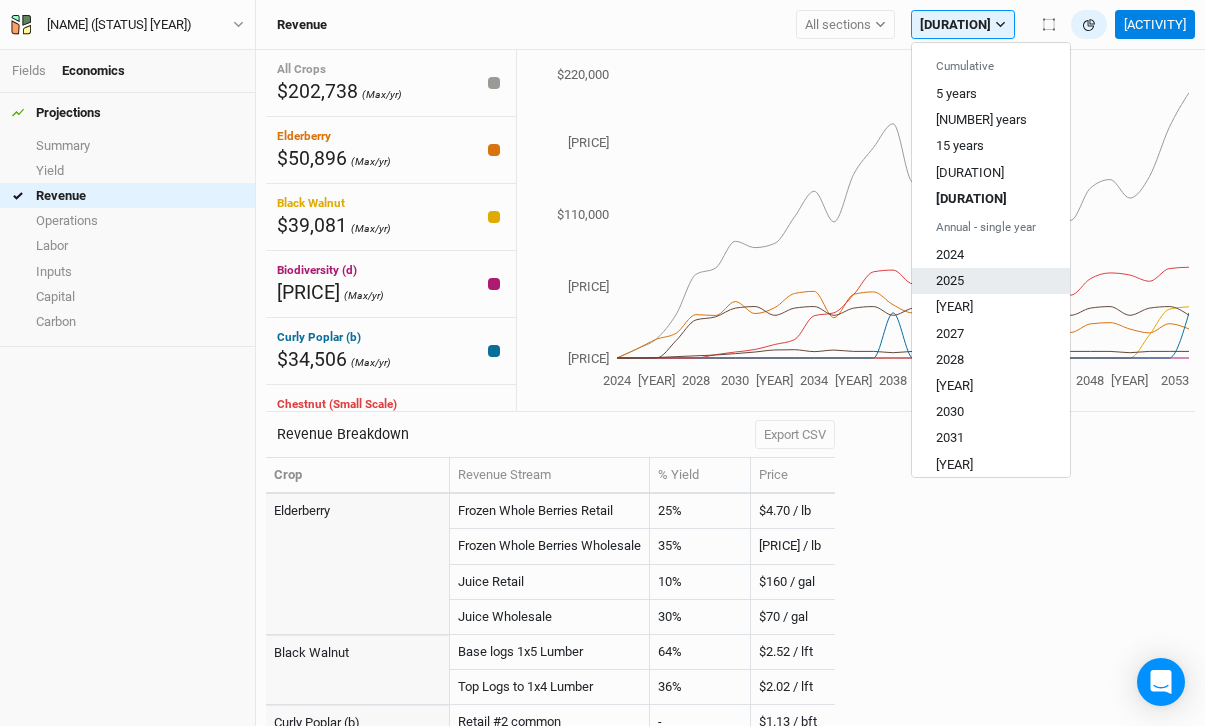 click on "2025" at bounding box center [950, 280] 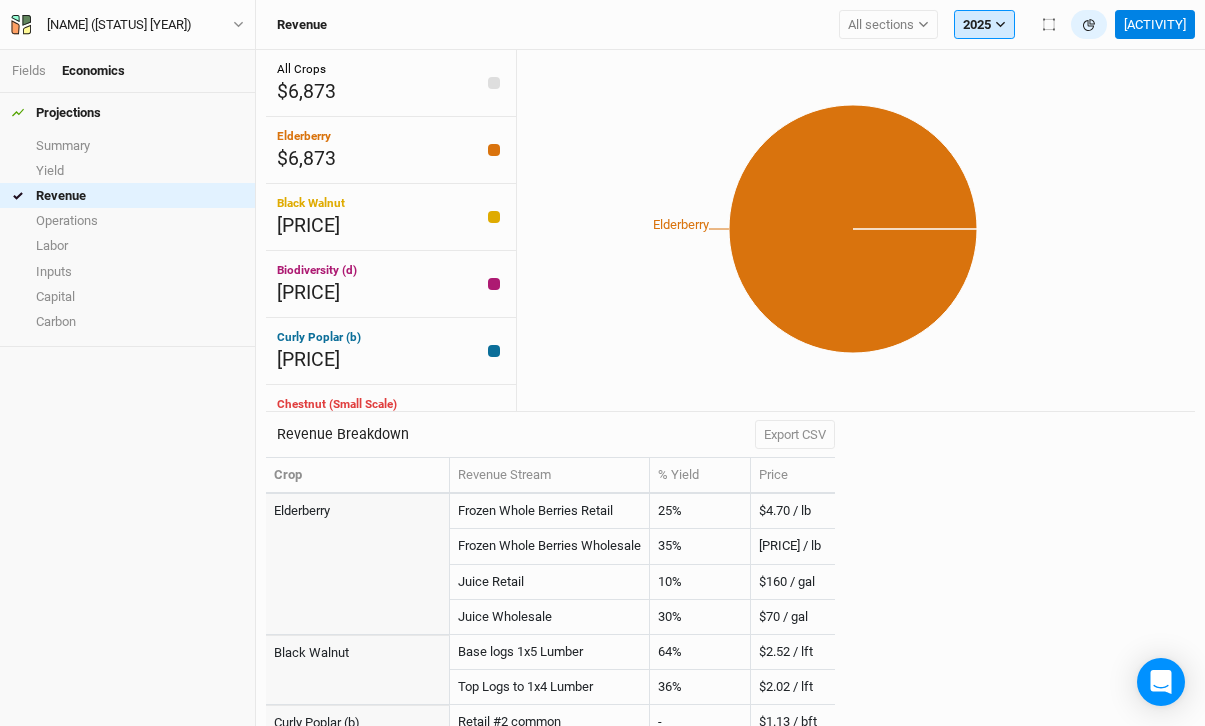 click on "2025" at bounding box center (984, 25) 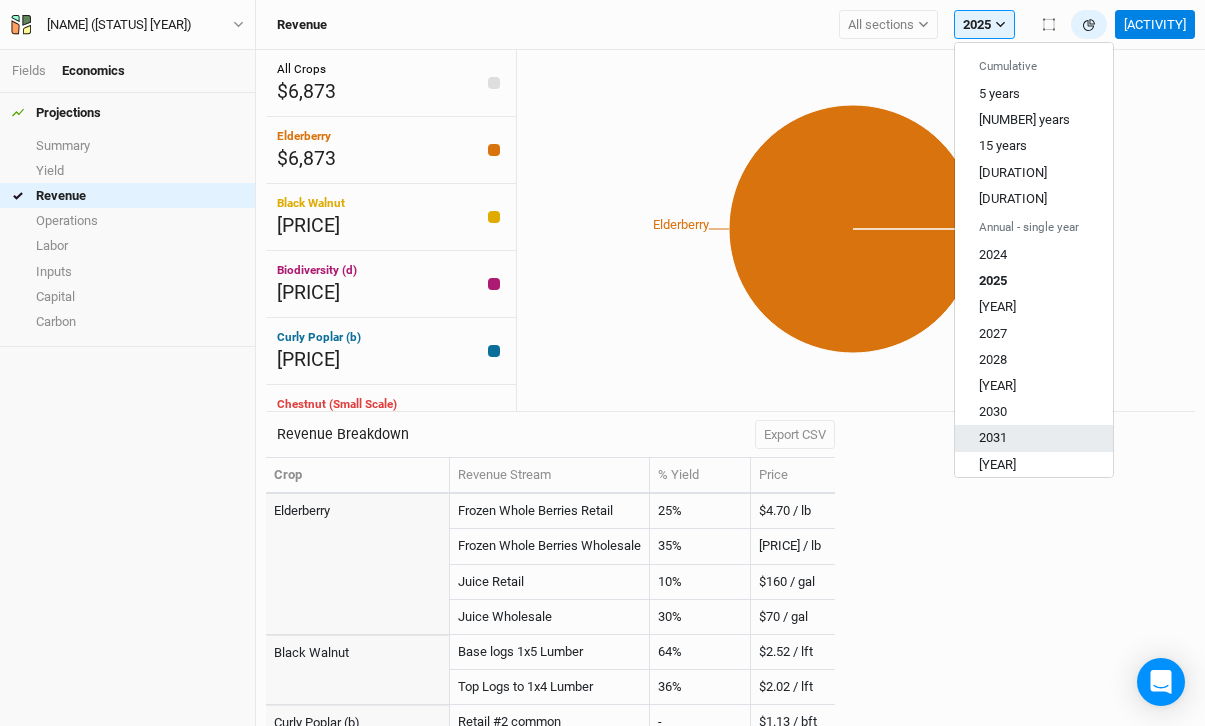 click on "2031" at bounding box center [1034, 438] 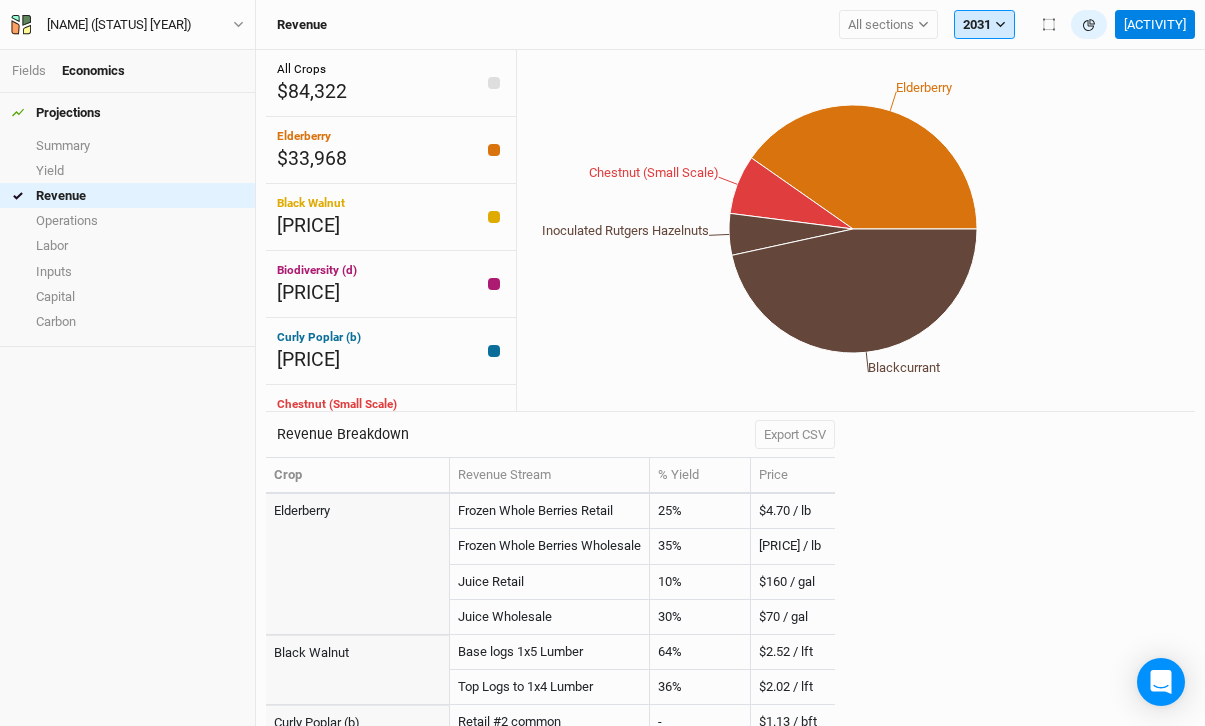 click on "2031" at bounding box center (984, 25) 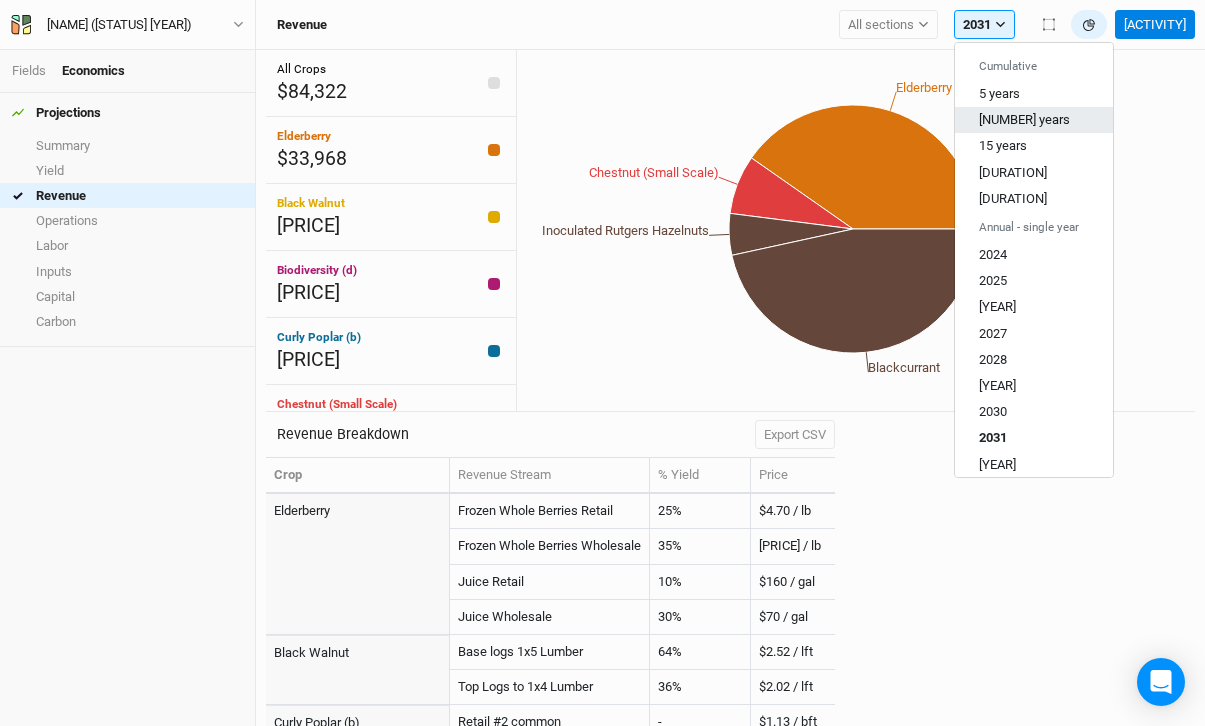 scroll, scrollTop: 559, scrollLeft: 0, axis: vertical 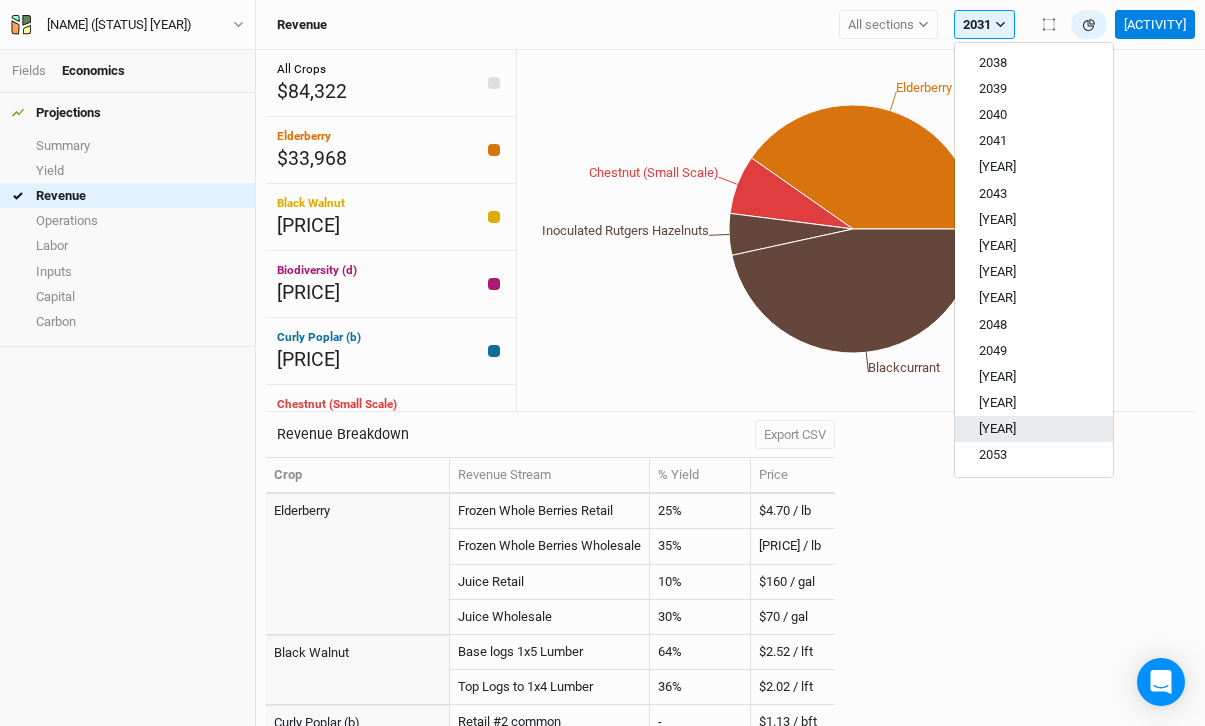 click on "[YEAR]" at bounding box center (997, 428) 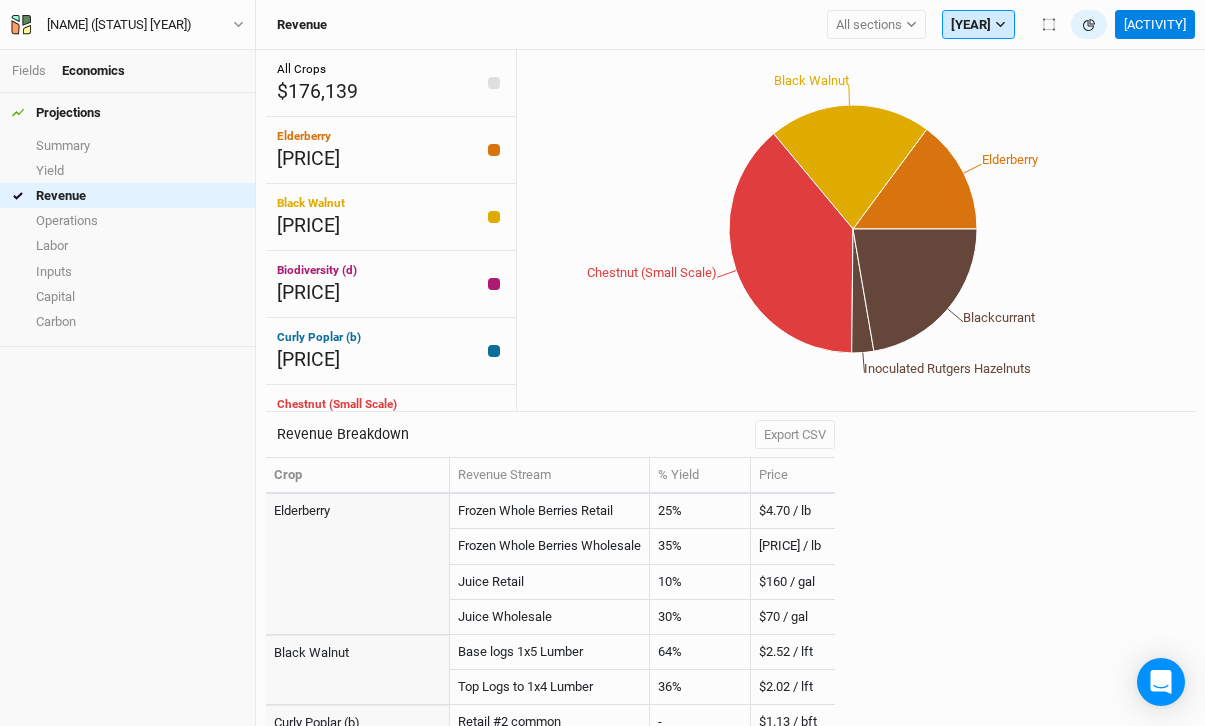 click on "[YEAR]" at bounding box center (978, 25) 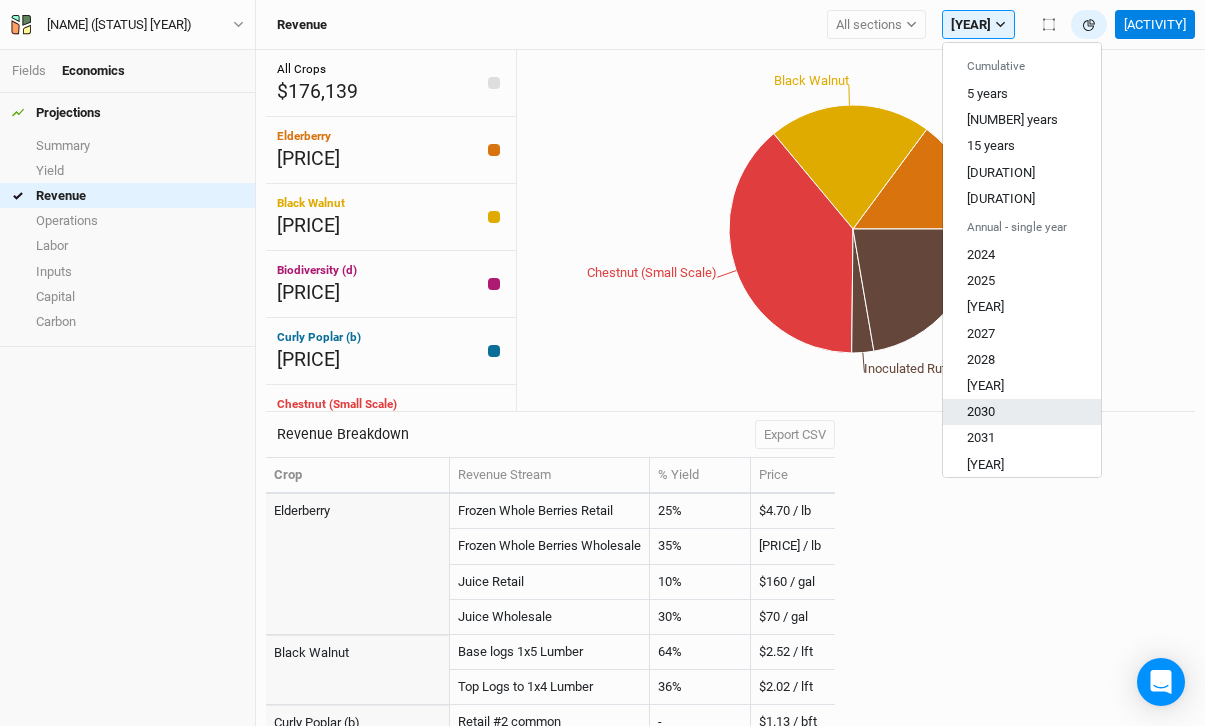 scroll, scrollTop: 559, scrollLeft: 0, axis: vertical 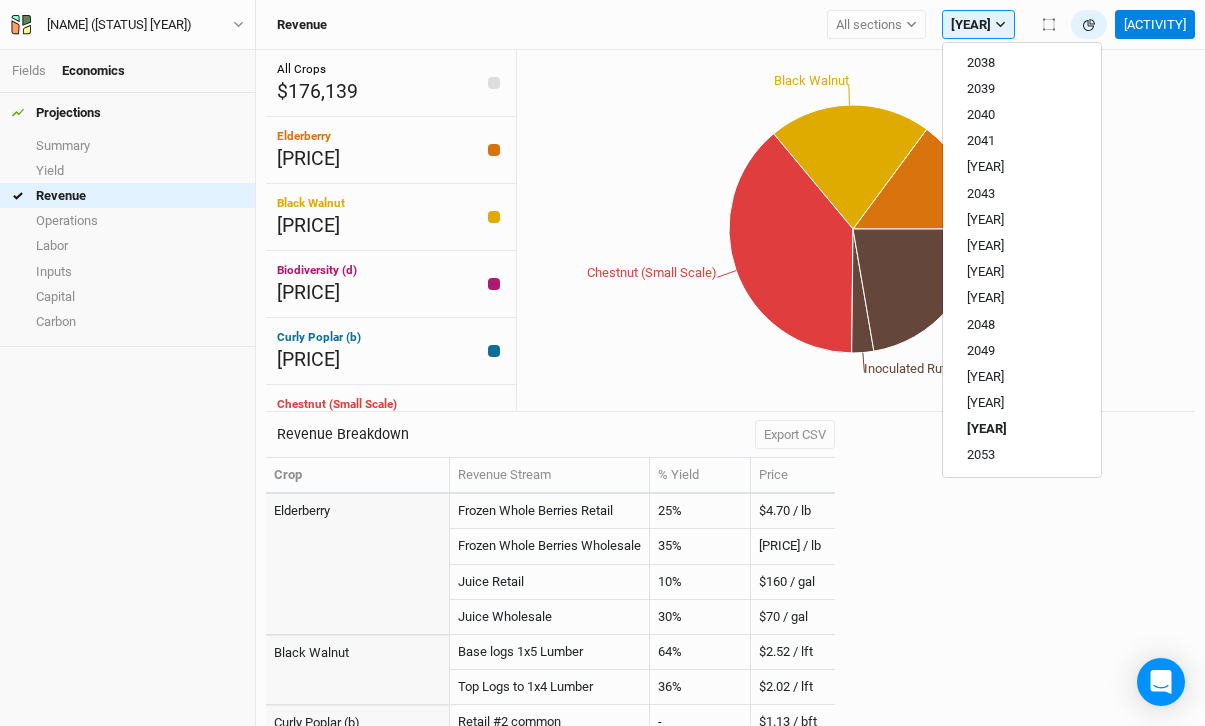 click on "Revenue Breakdown Export CSV Crop Revenue Stream % Yield Price Elderberry Frozen Whole Berries Retail 25% $4.70 / lb Frozen Whole Berries Wholesale 35% $3.50 / lb Juice Retail 10% $160 / gal Juice Wholesale 30% $70 / gal Black Walnut Base logs 1x5 Lumber 64% $2.52 / lft Top Logs to 1x4 Lumber 36% $2.02 / lft Curly Poplar (b) Retail #2 common - $1.13 / bft Wholesale #2 common 20% $0.62 / bft Pulpwood - $31.65 / ton Retail C-Select - $3 / bft Wholesale C-Select 80% $2.26 / bft Chestnut (Small Scale) Grade A Retail 40% $6 / lb Grade A Wholesale 40% $4.50 / lb Grade B Wholesale 20% $3 / lb Inoculated Rutgers Hazelnuts Retail Shelled 15% $12 / lb Retail Unshelled 10% $6 / lb Wholesale Shelled 25% $8 / lb Wholesale Unshelled 50% $3 / lb Blackcurrant Frozen Berries Wholesale 40% $7 / lb Juice Wholesale 60% $20 / gal" at bounding box center (730, 569) 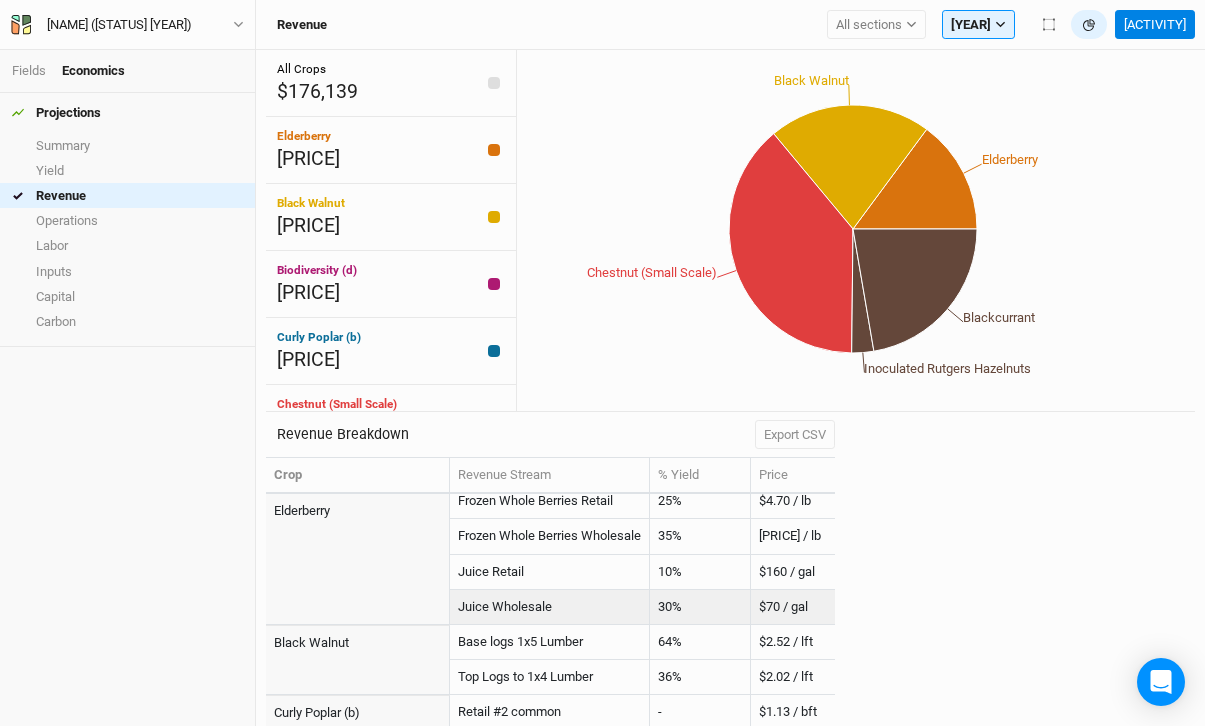 scroll, scrollTop: 0, scrollLeft: 0, axis: both 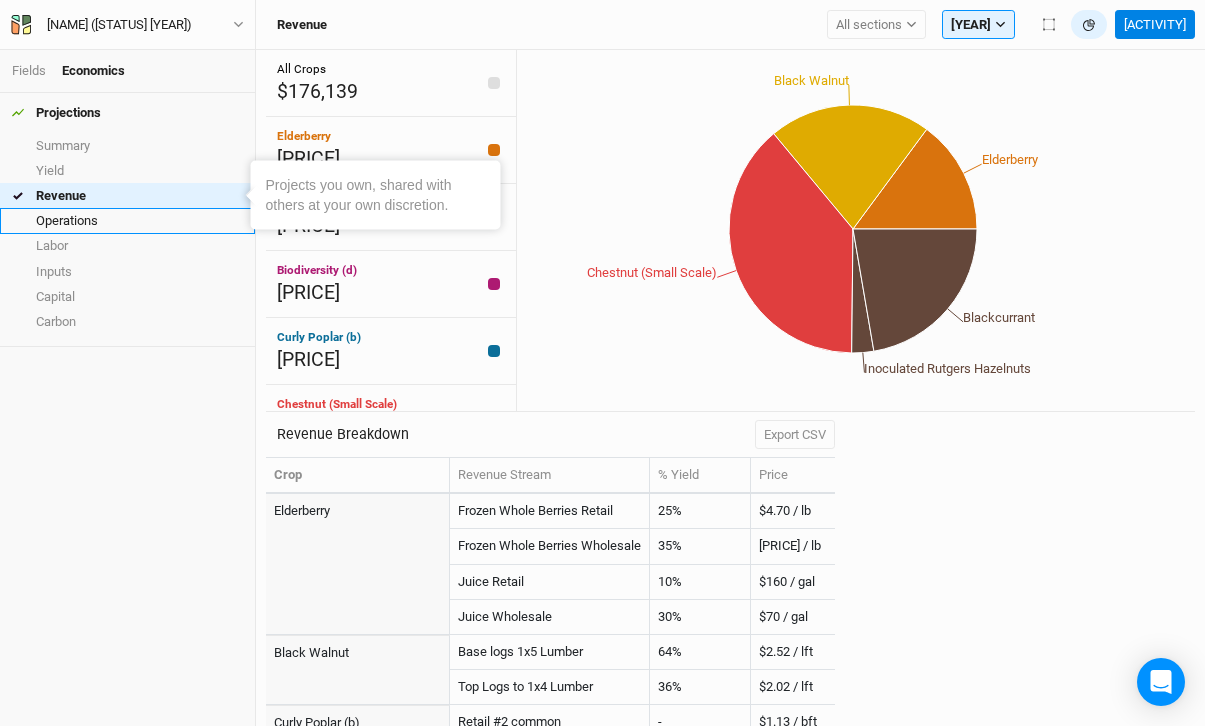 click on "Operations" at bounding box center (127, 220) 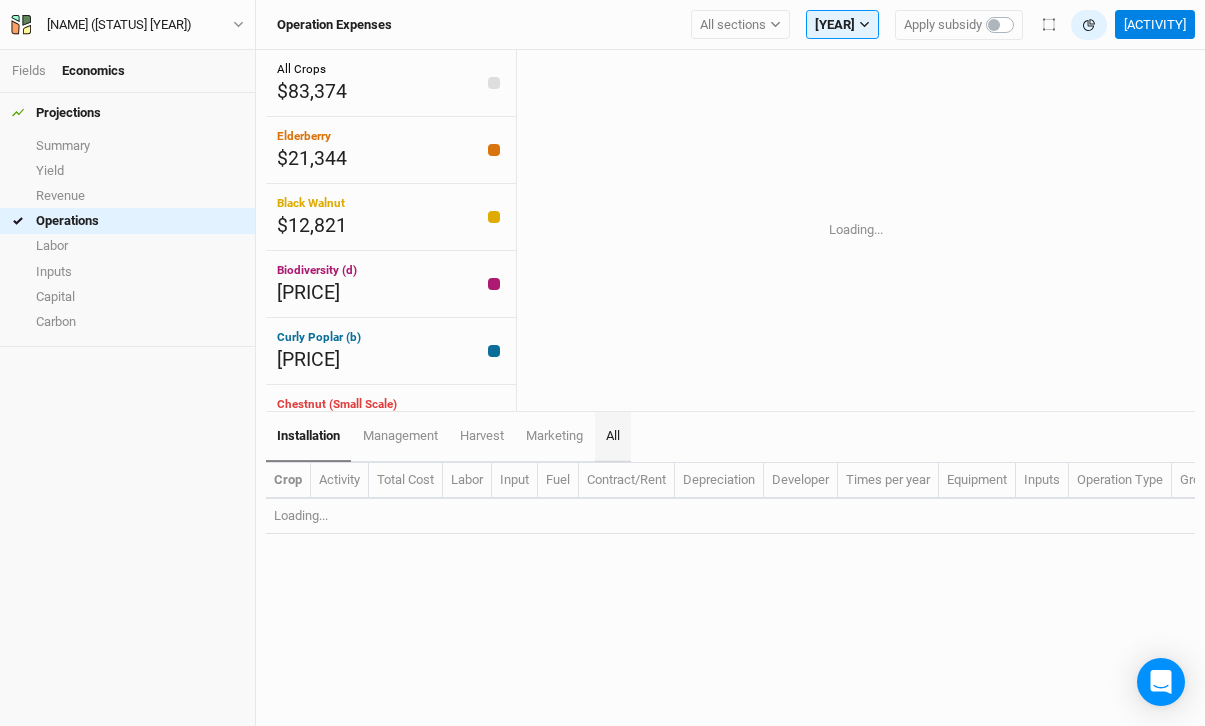 click on "All" at bounding box center (613, 437) 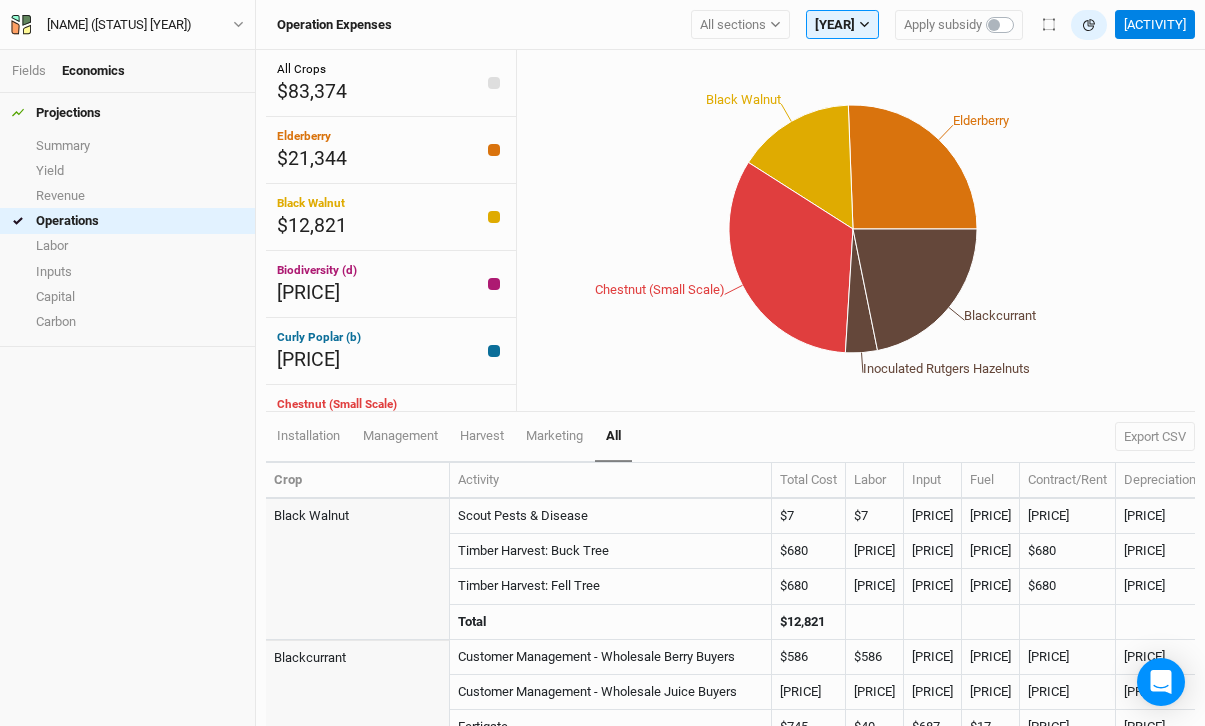 scroll, scrollTop: 225, scrollLeft: 0, axis: vertical 